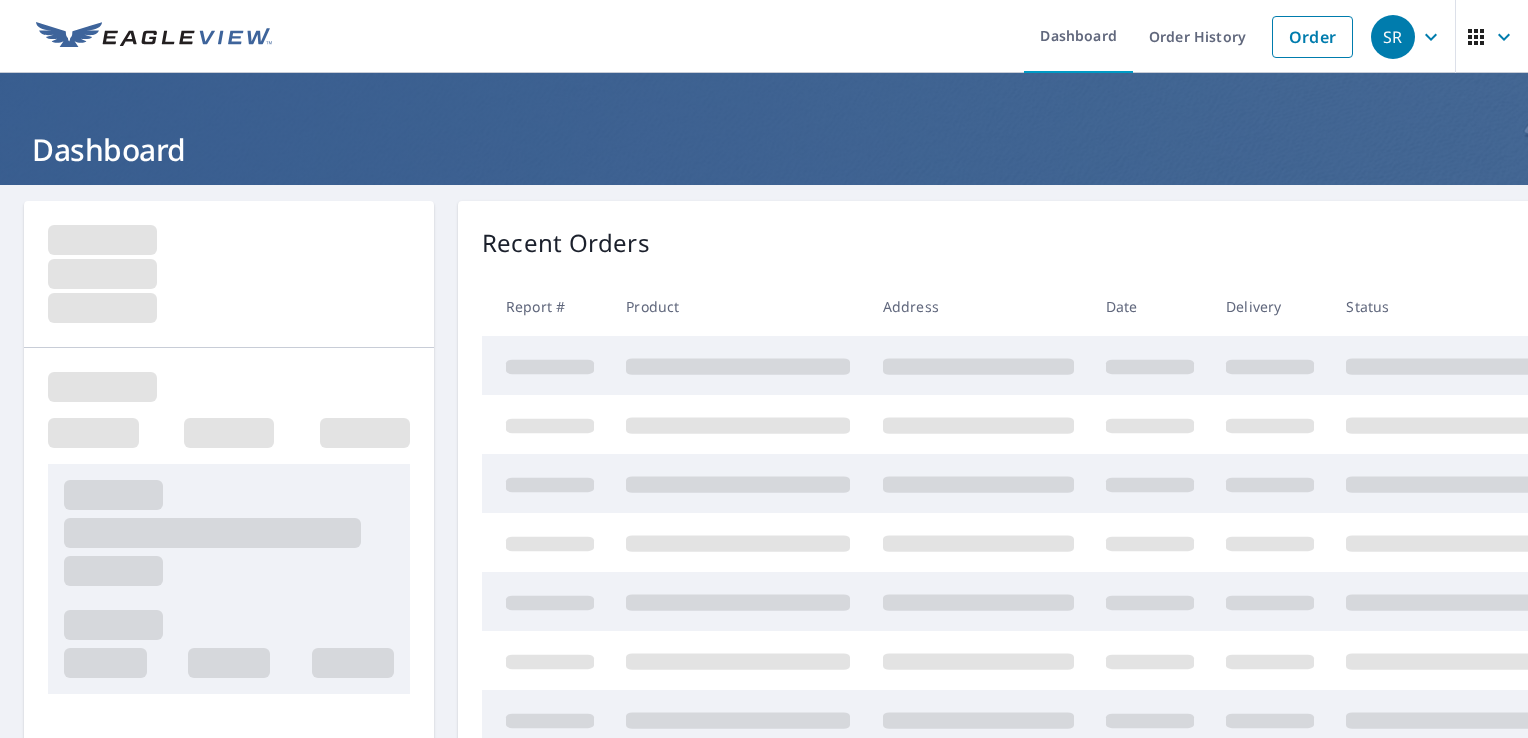 scroll, scrollTop: 0, scrollLeft: 0, axis: both 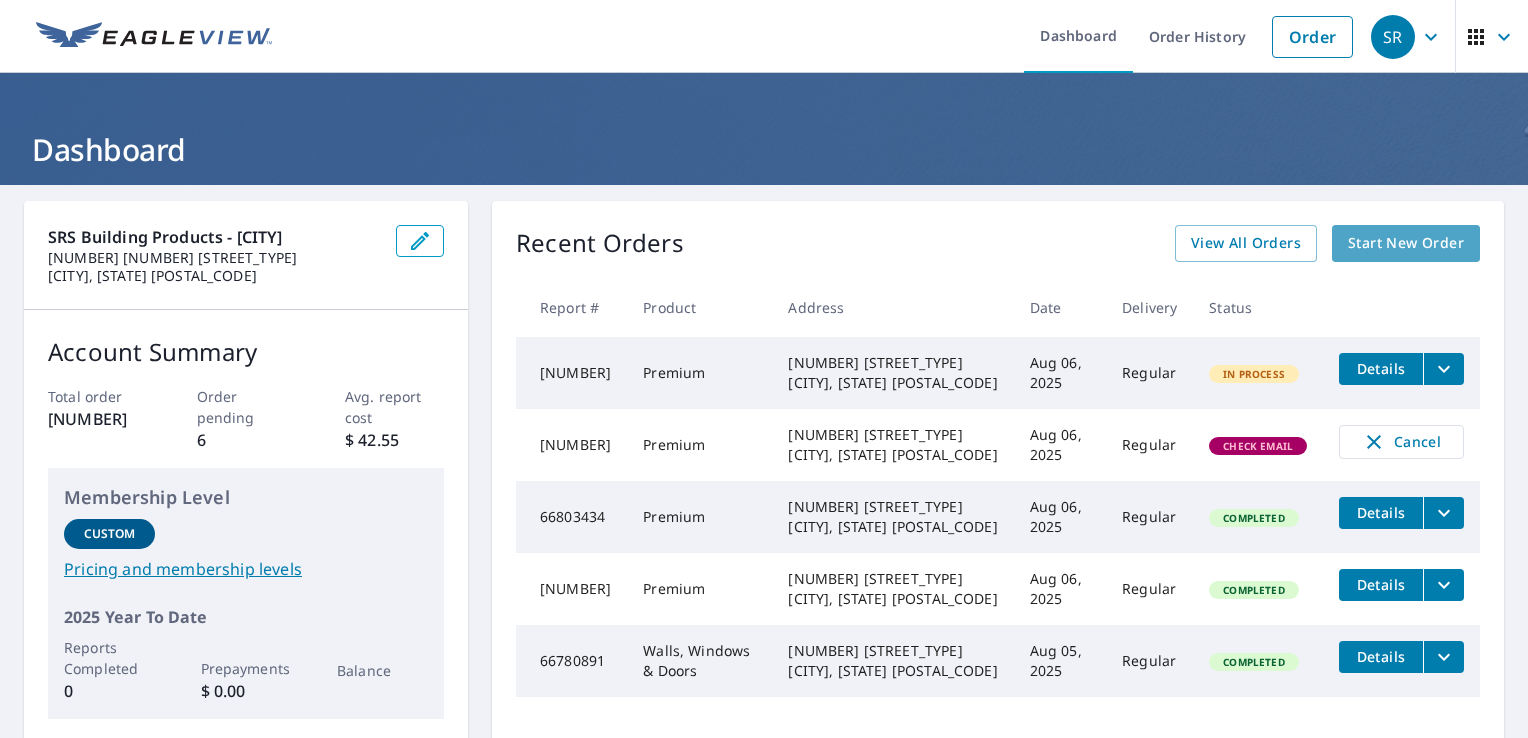 click on "Start New Order" at bounding box center (1406, 243) 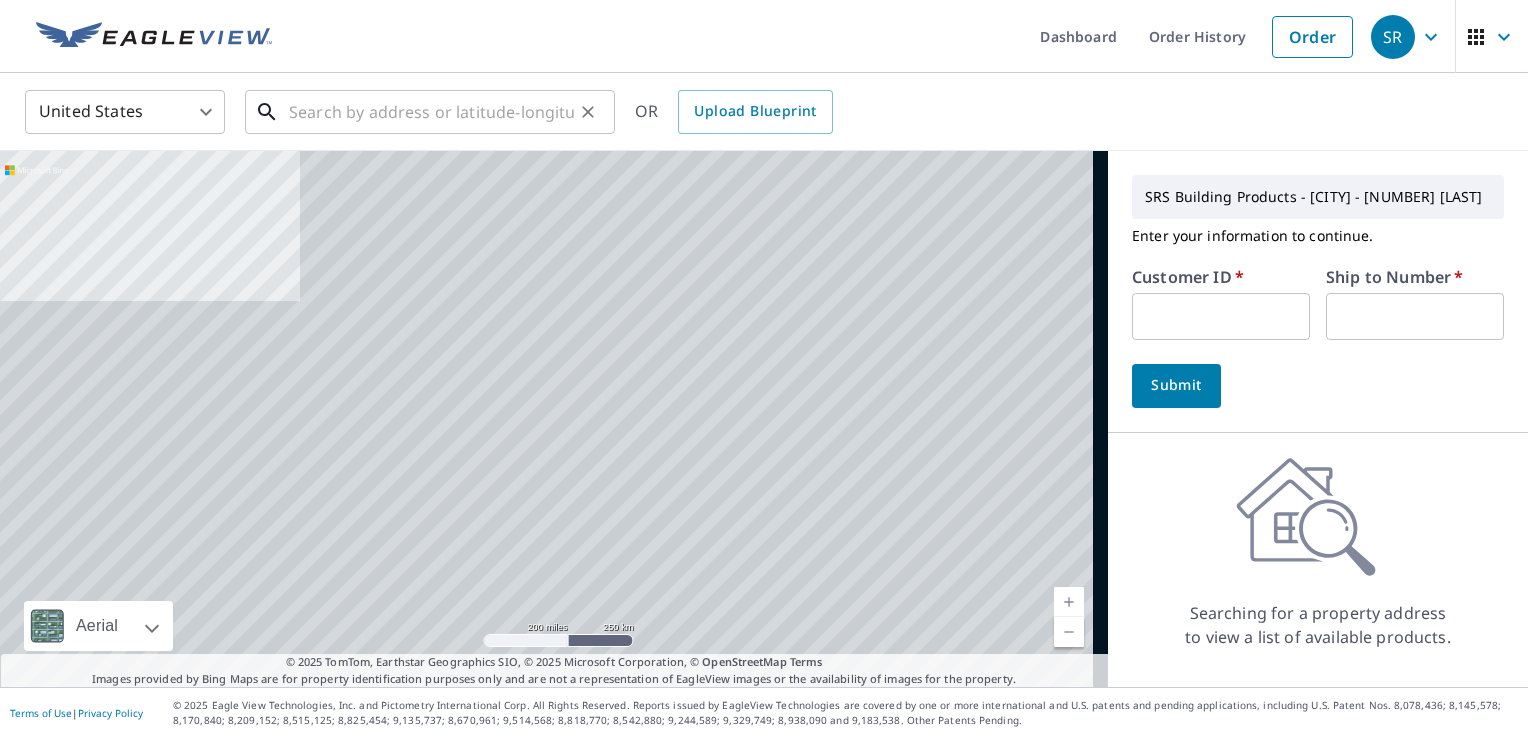 click at bounding box center (431, 112) 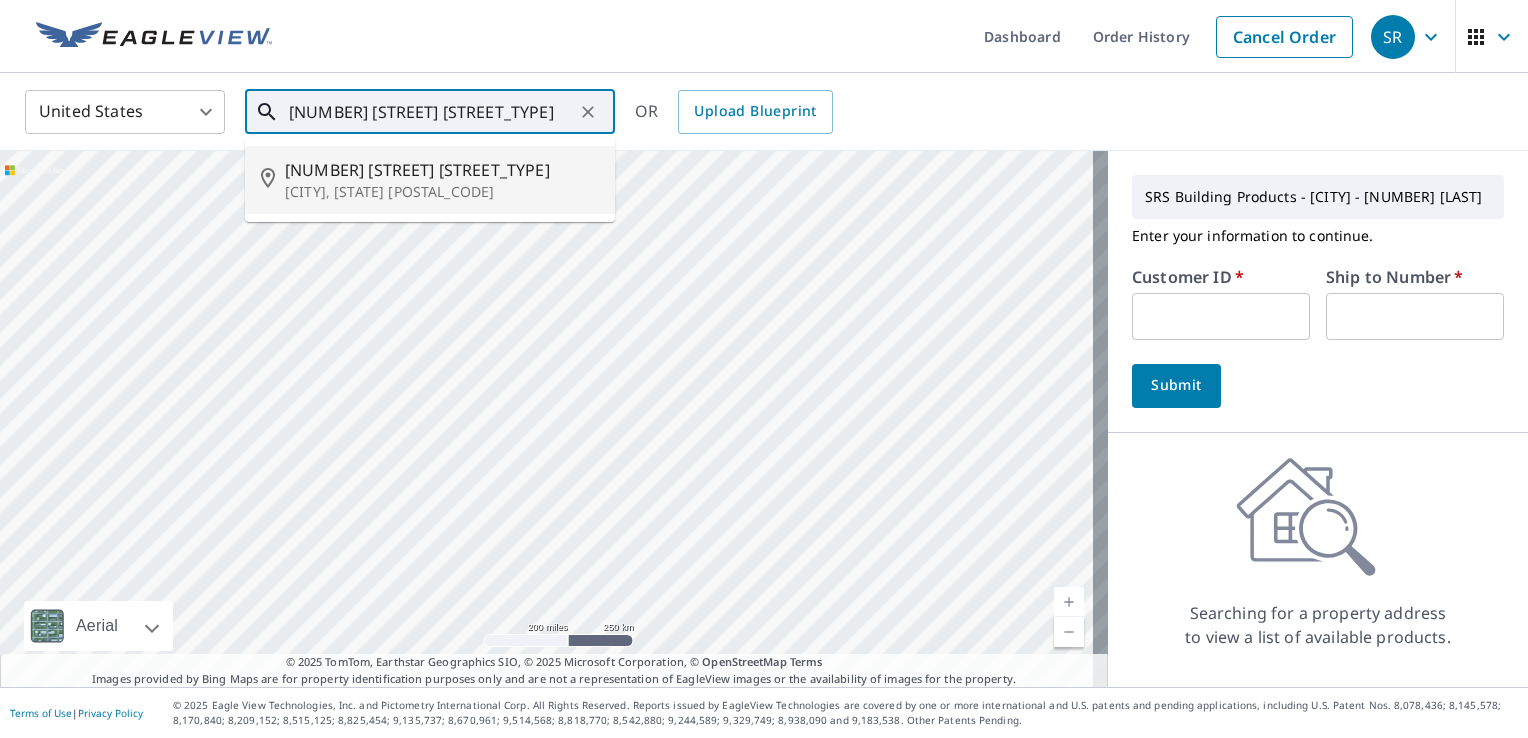 click on "[NUMBER] [STREET] [STREET_TYPE]" at bounding box center [442, 170] 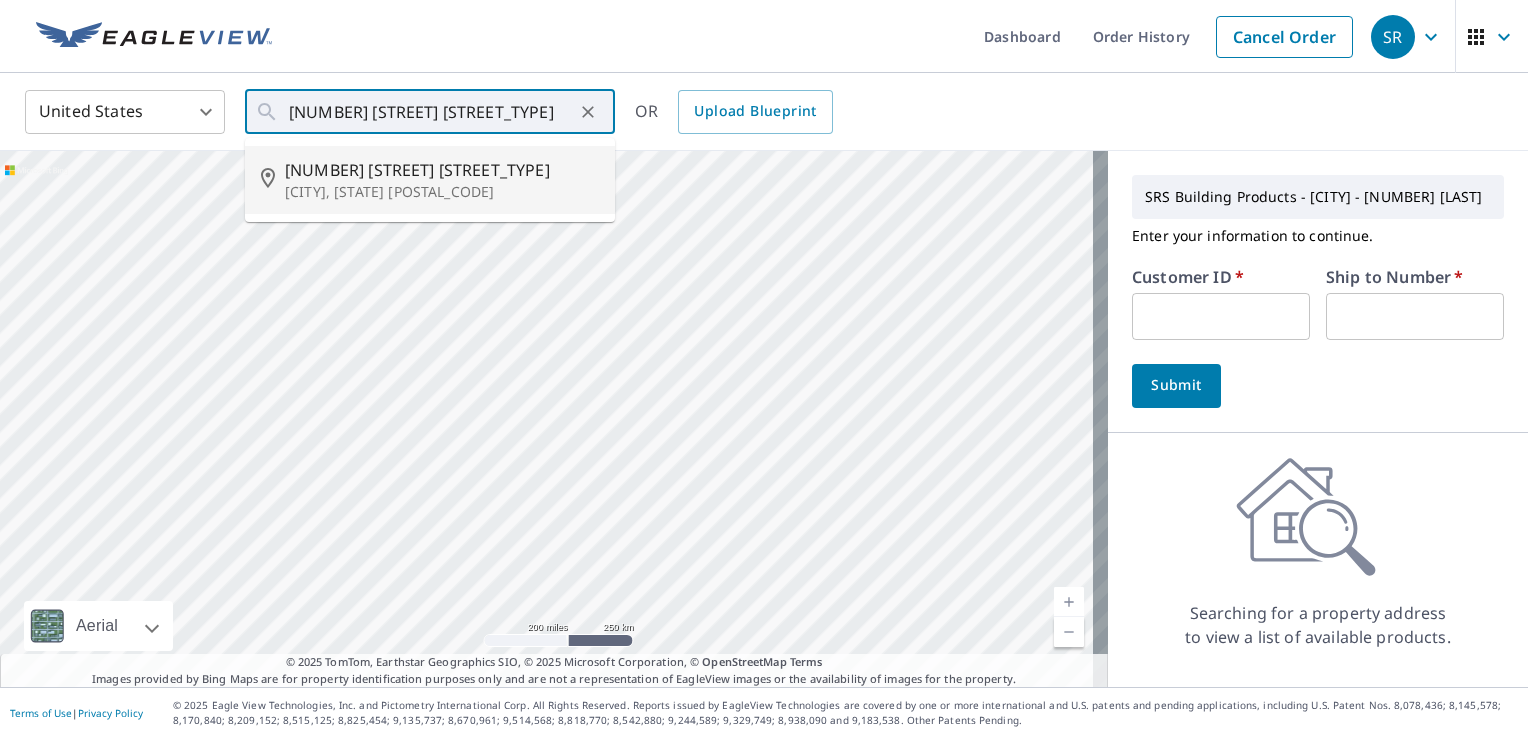 type on "[NUMBER] [STREET] [STREET_TYPE], [CITY], [STATE] [POSTAL_CODE]" 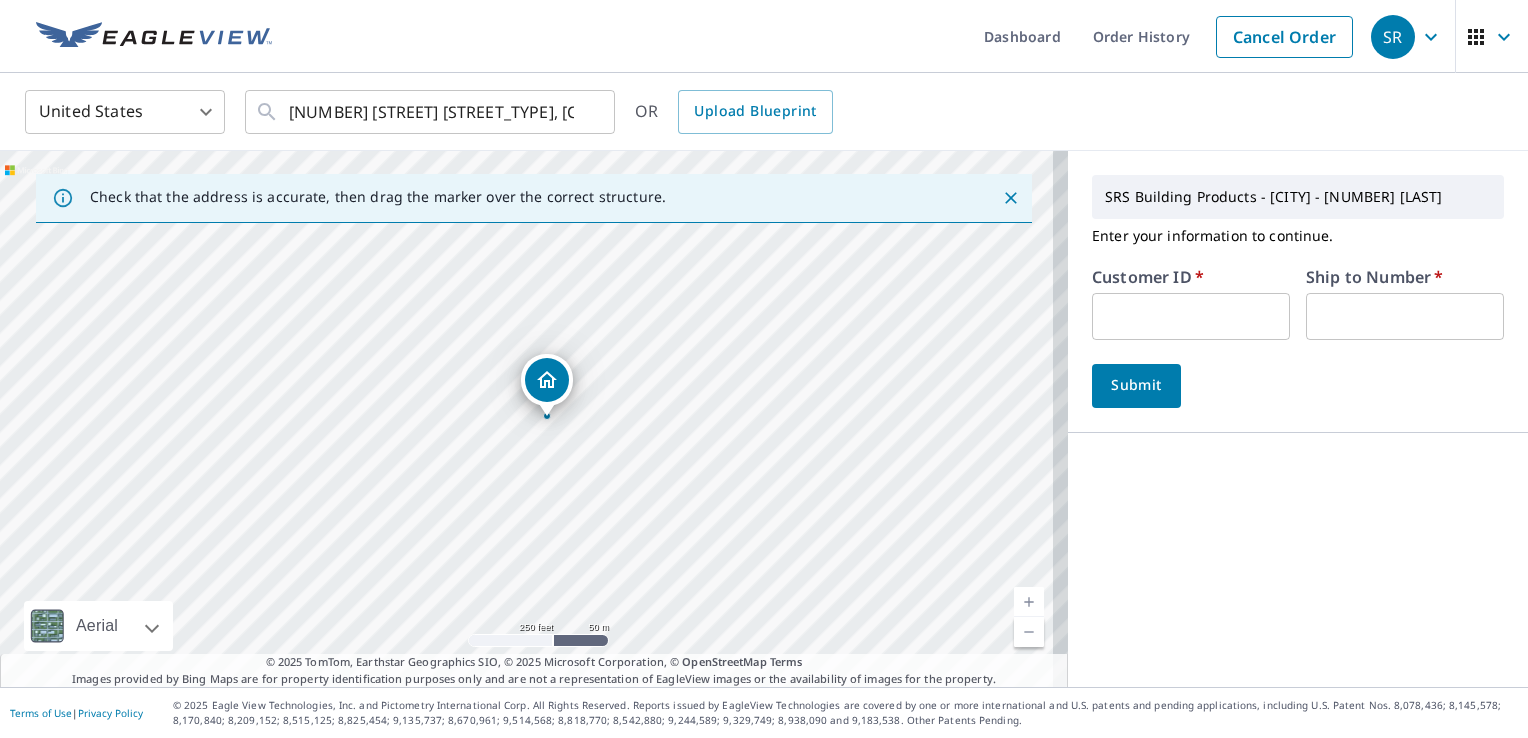 click at bounding box center (1191, 316) 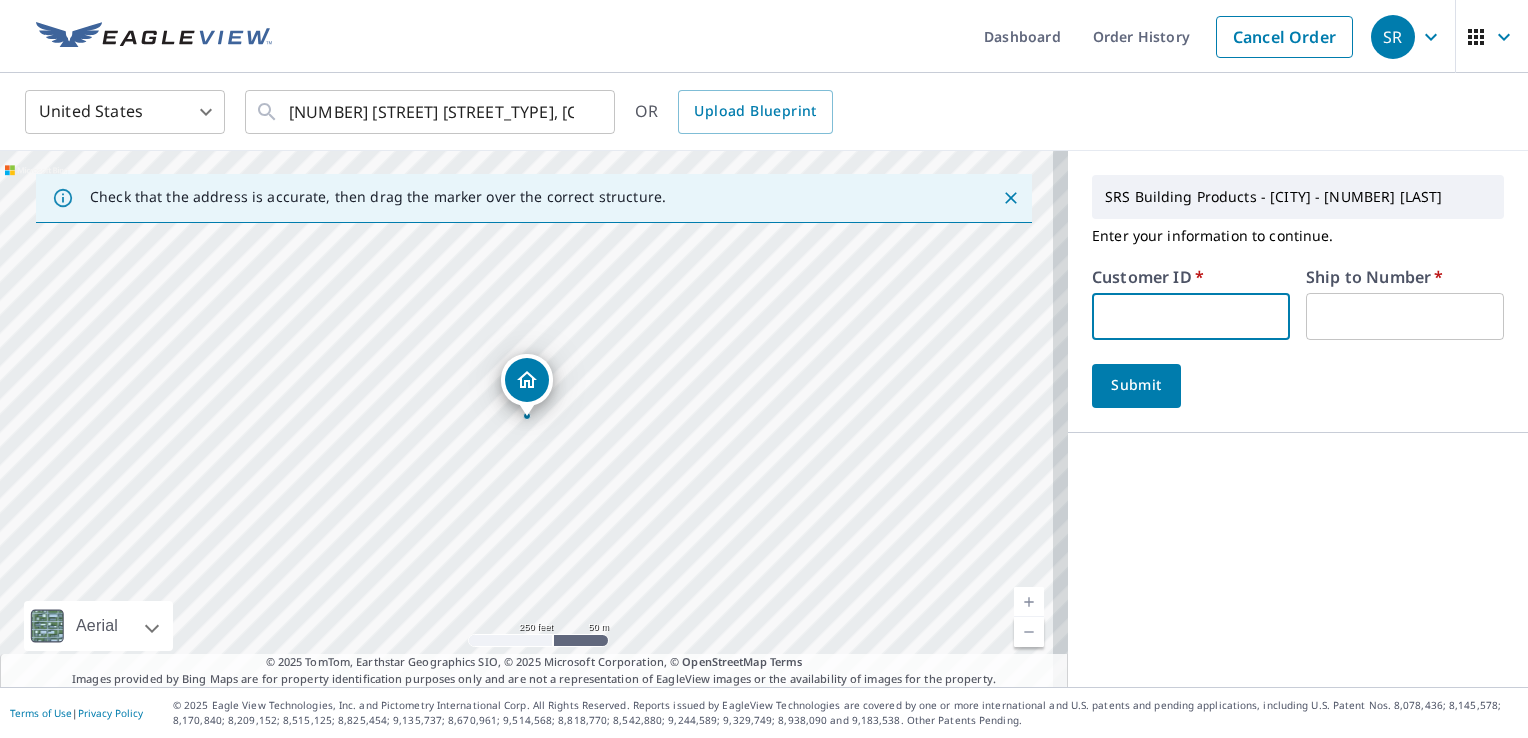 type on "301649" 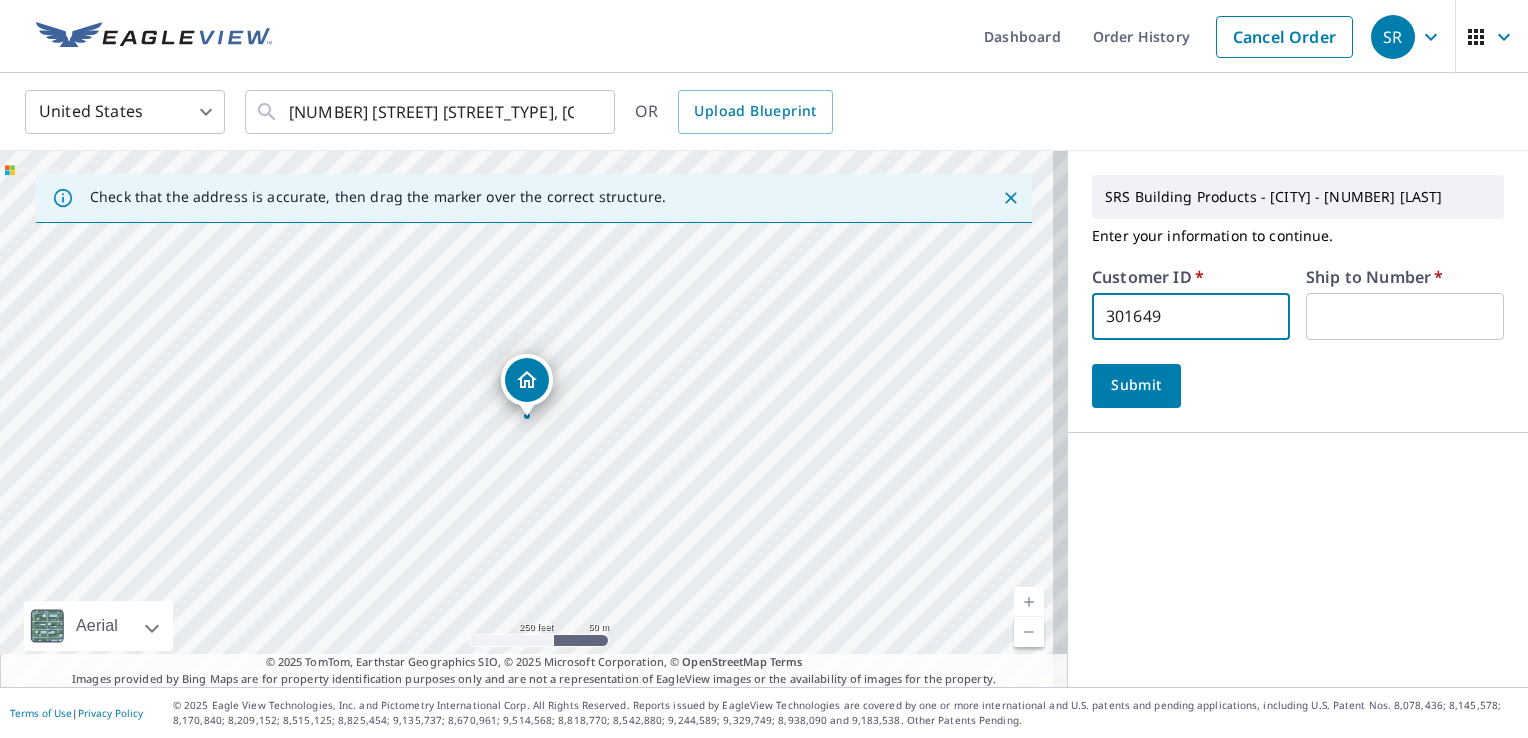 click at bounding box center (1405, 316) 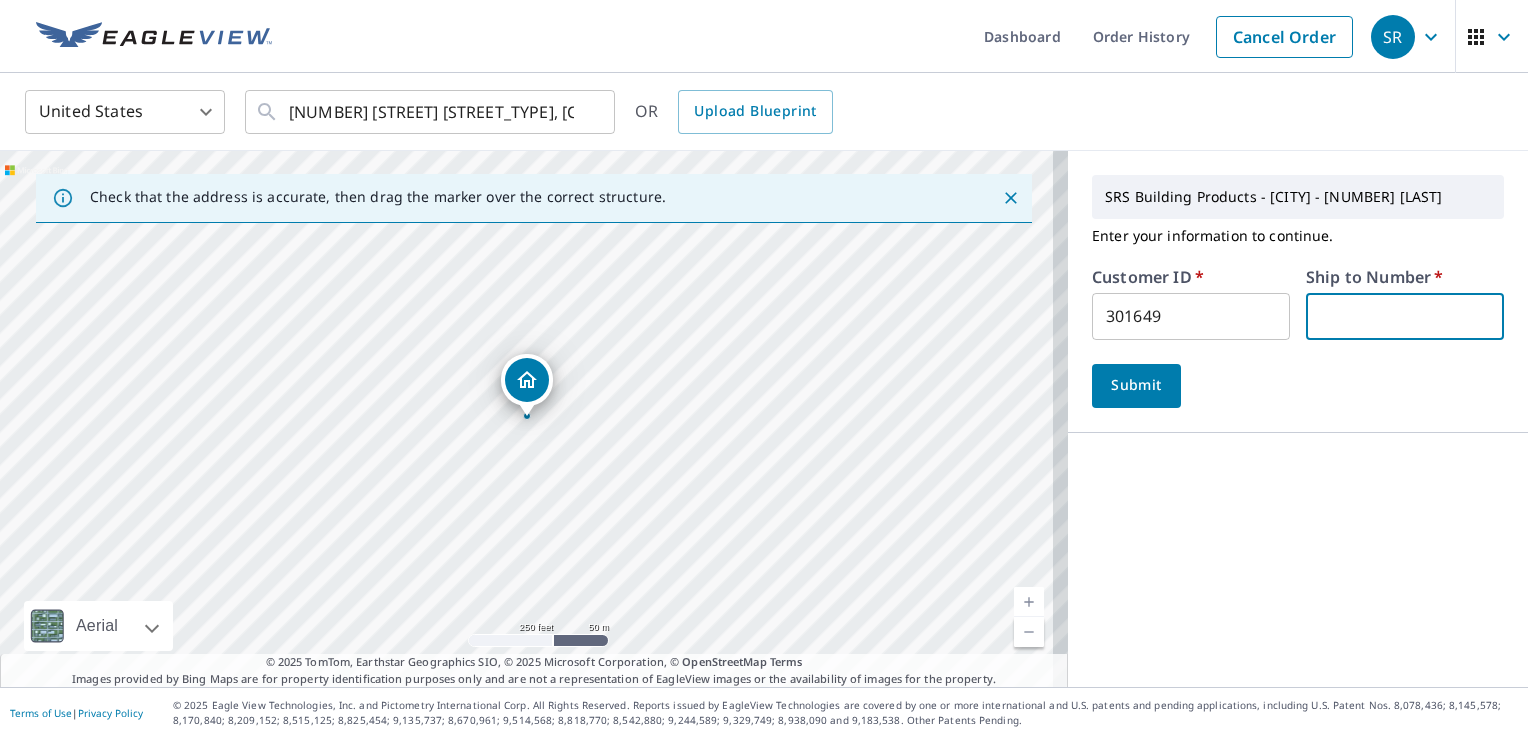 type on "1" 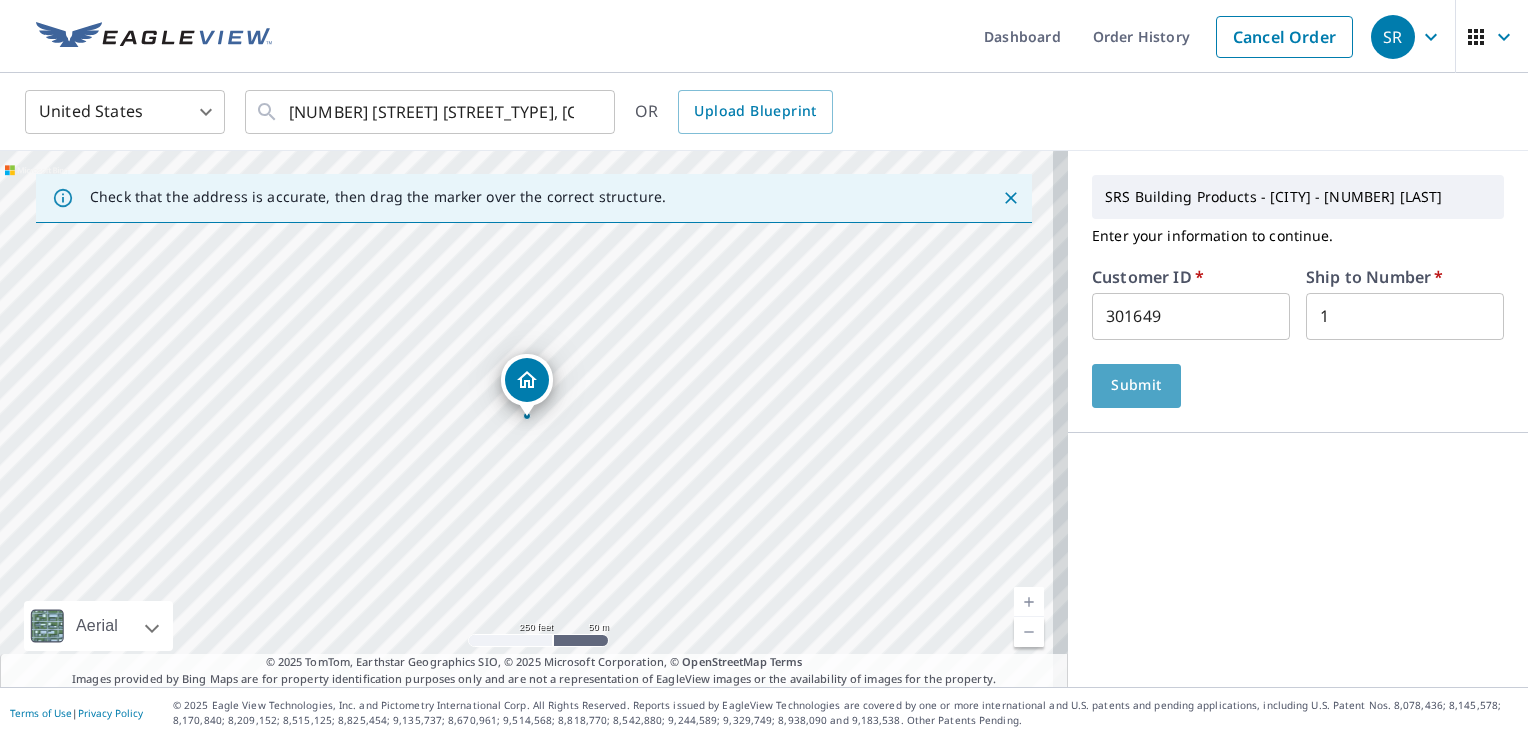 click on "Submit" at bounding box center (1136, 385) 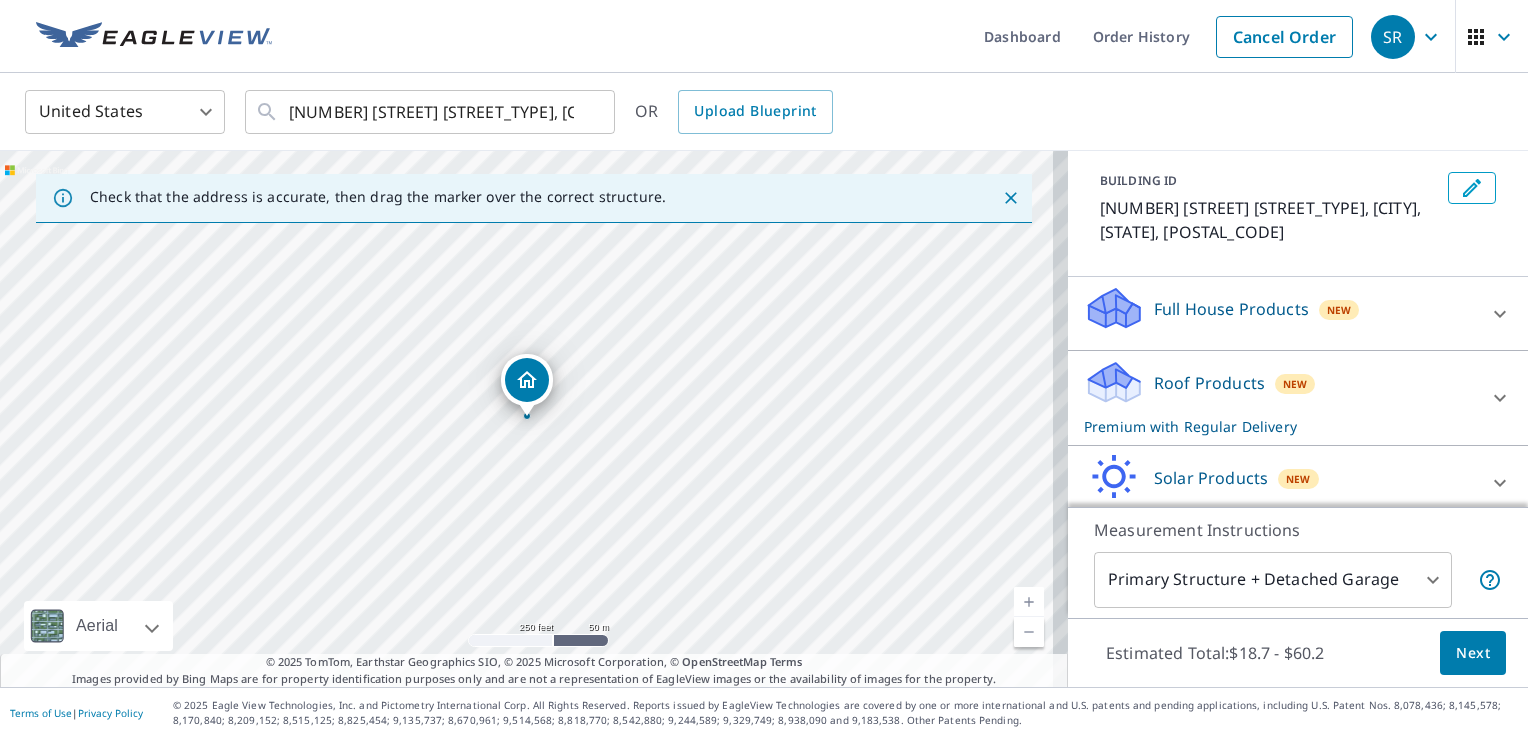 scroll, scrollTop: 396, scrollLeft: 0, axis: vertical 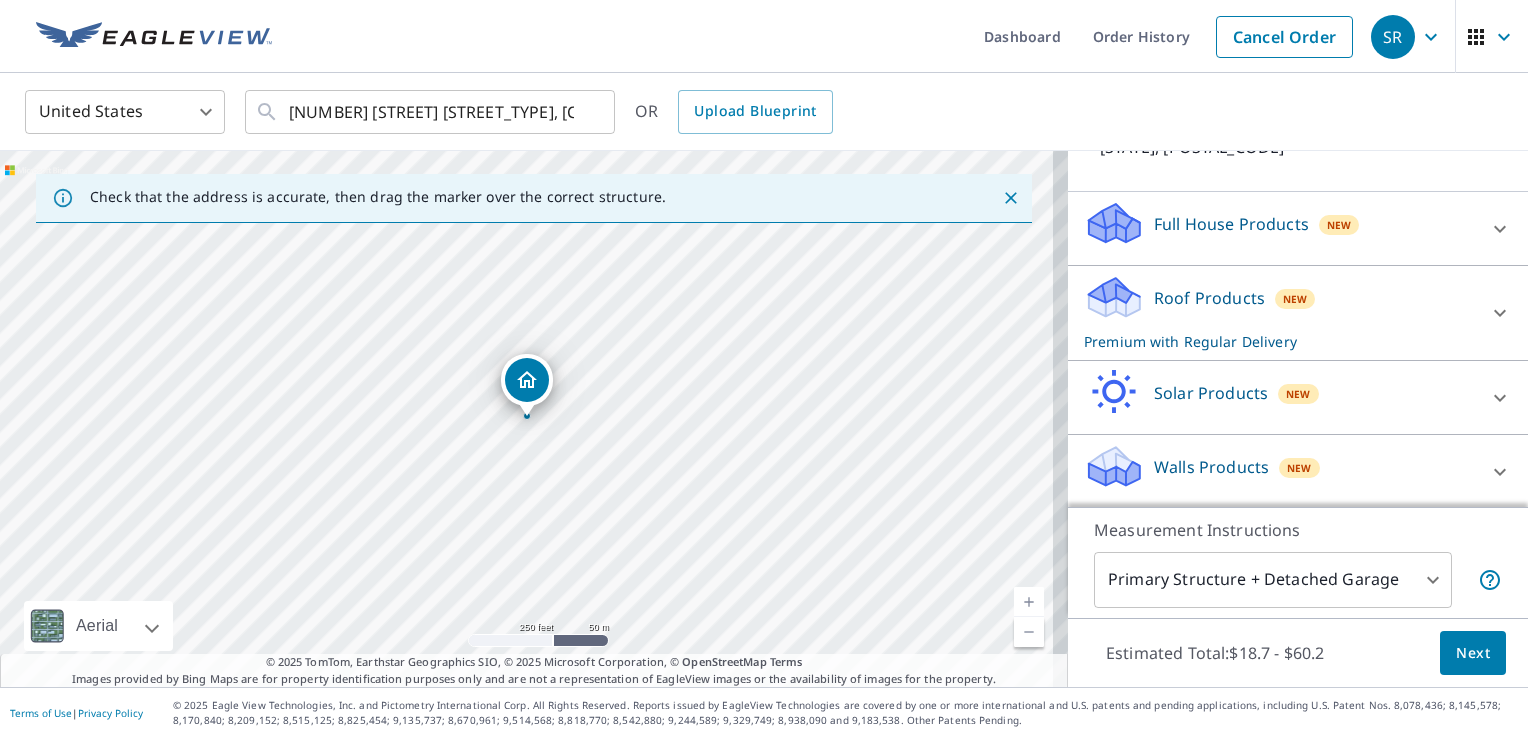 click on "Roof Products" at bounding box center (1209, 298) 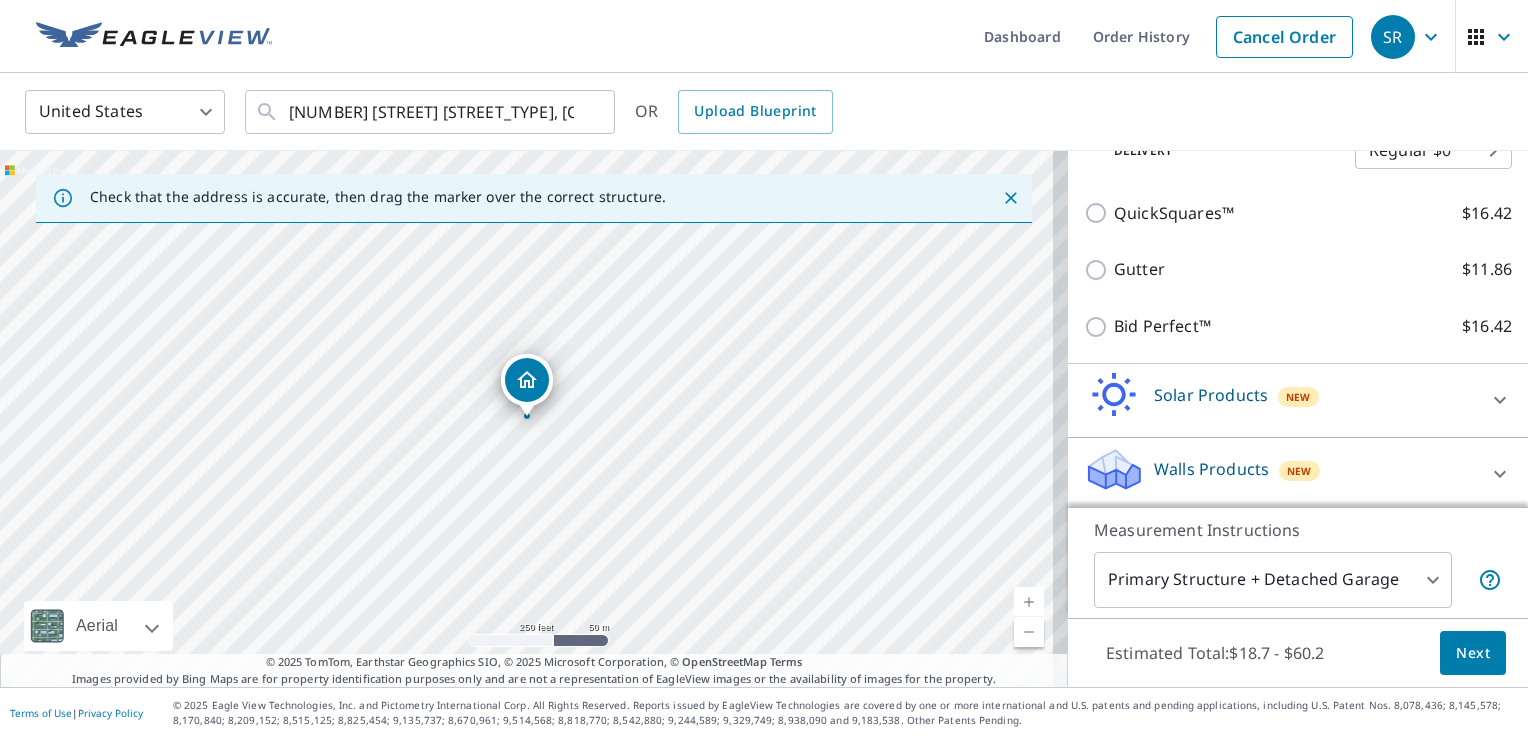 scroll, scrollTop: 665, scrollLeft: 0, axis: vertical 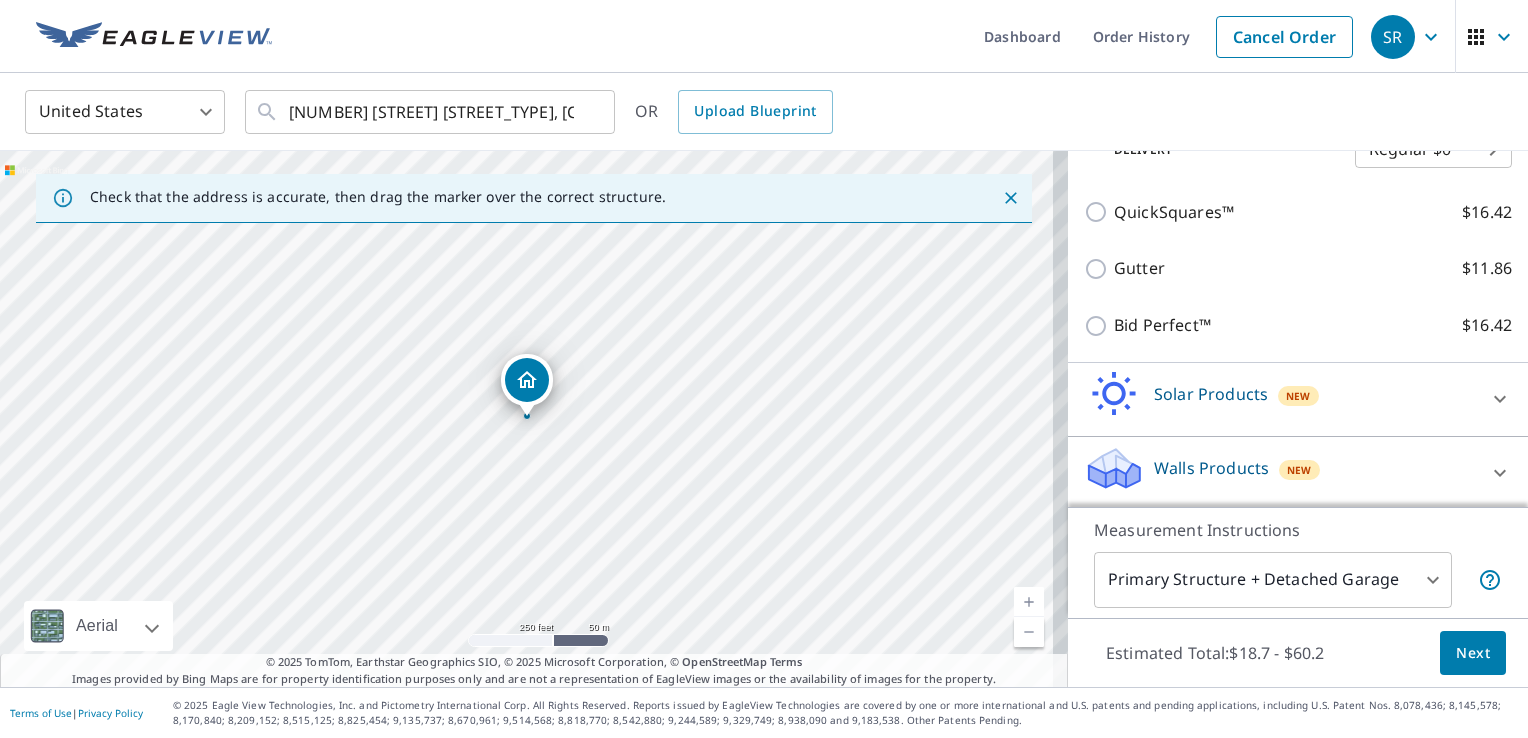 click on "Next" at bounding box center (1473, 653) 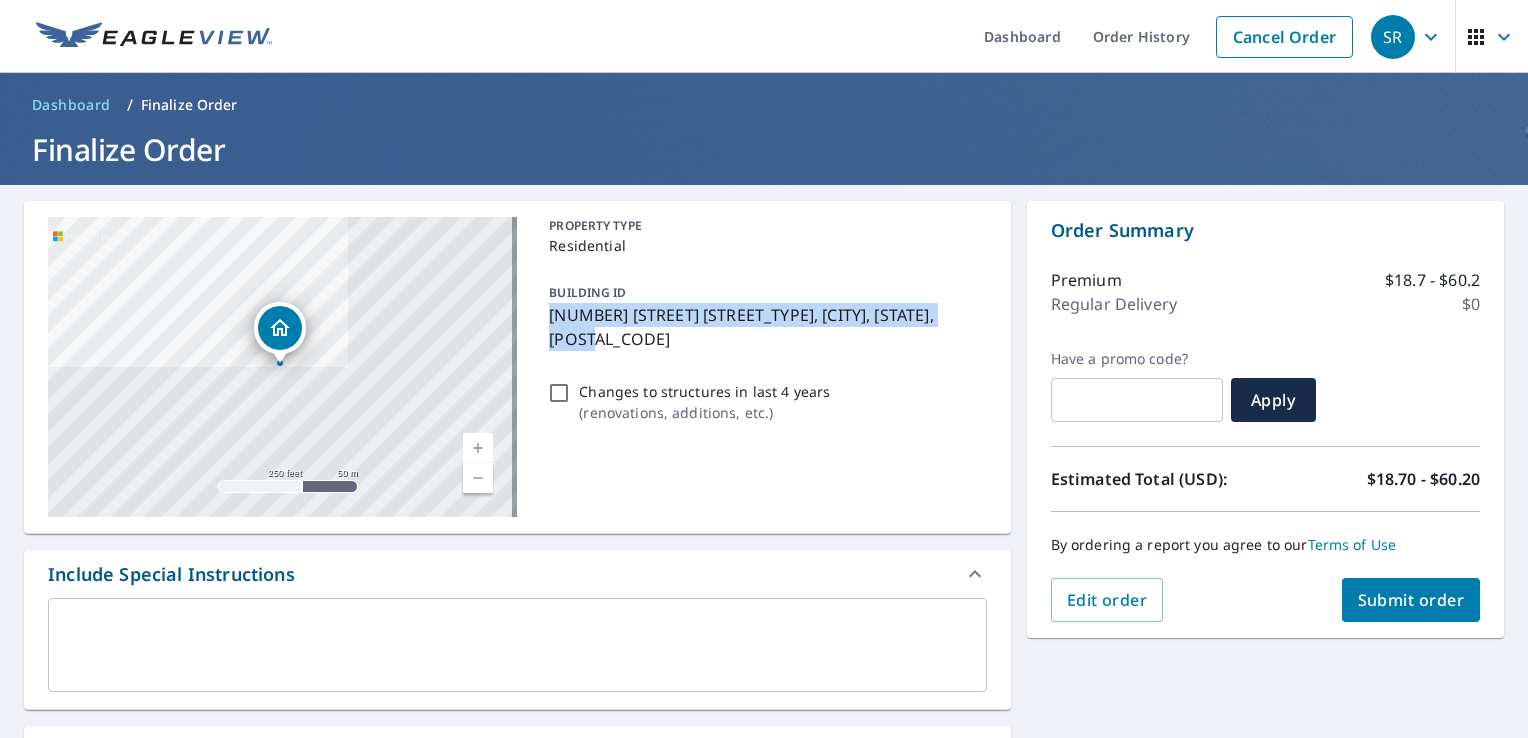 drag, startPoint x: 601, startPoint y: 337, endPoint x: 540, endPoint y: 310, distance: 66.70832 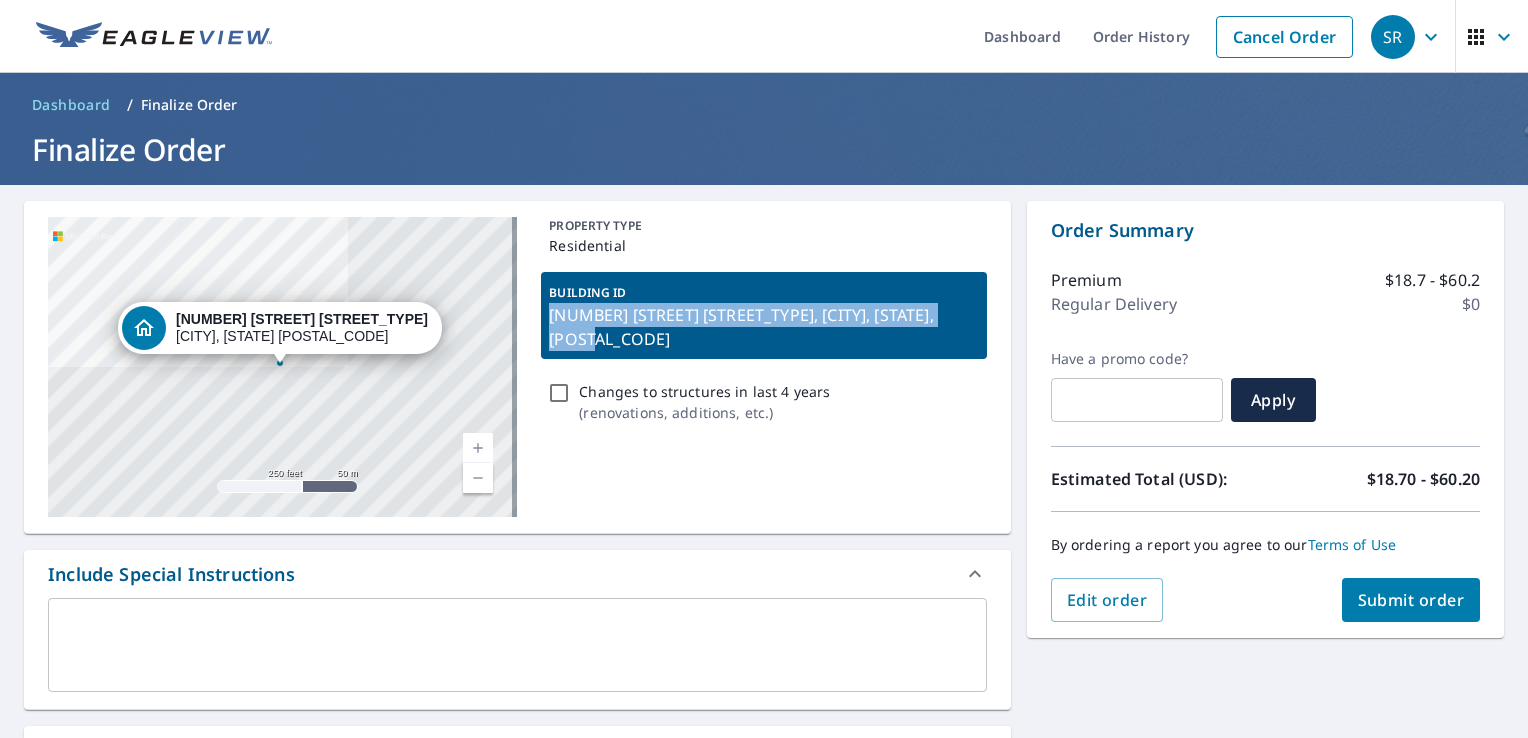 copy on "[NUMBER] [STREET] [STREET_TYPE], [CITY], [STATE], [POSTAL_CODE]" 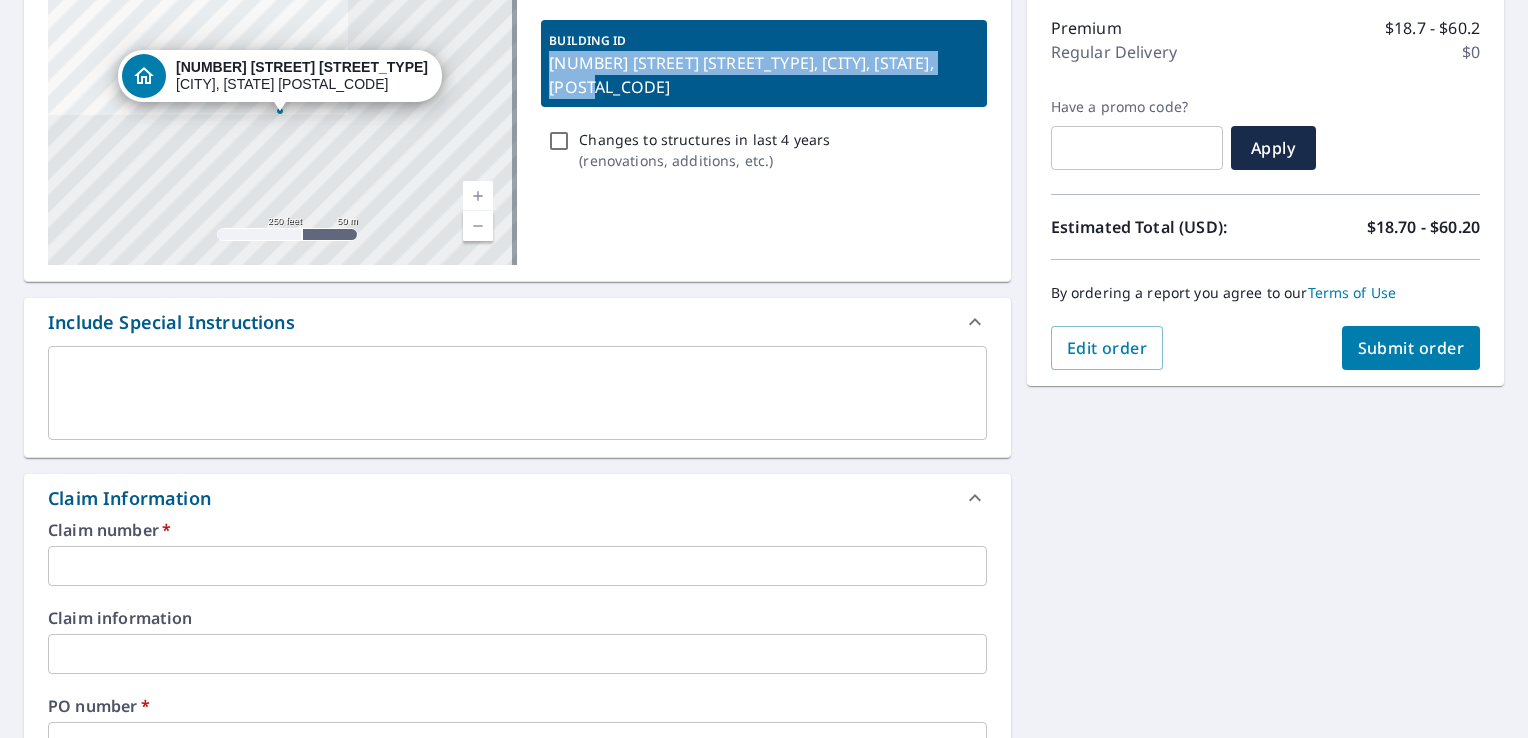 scroll, scrollTop: 400, scrollLeft: 0, axis: vertical 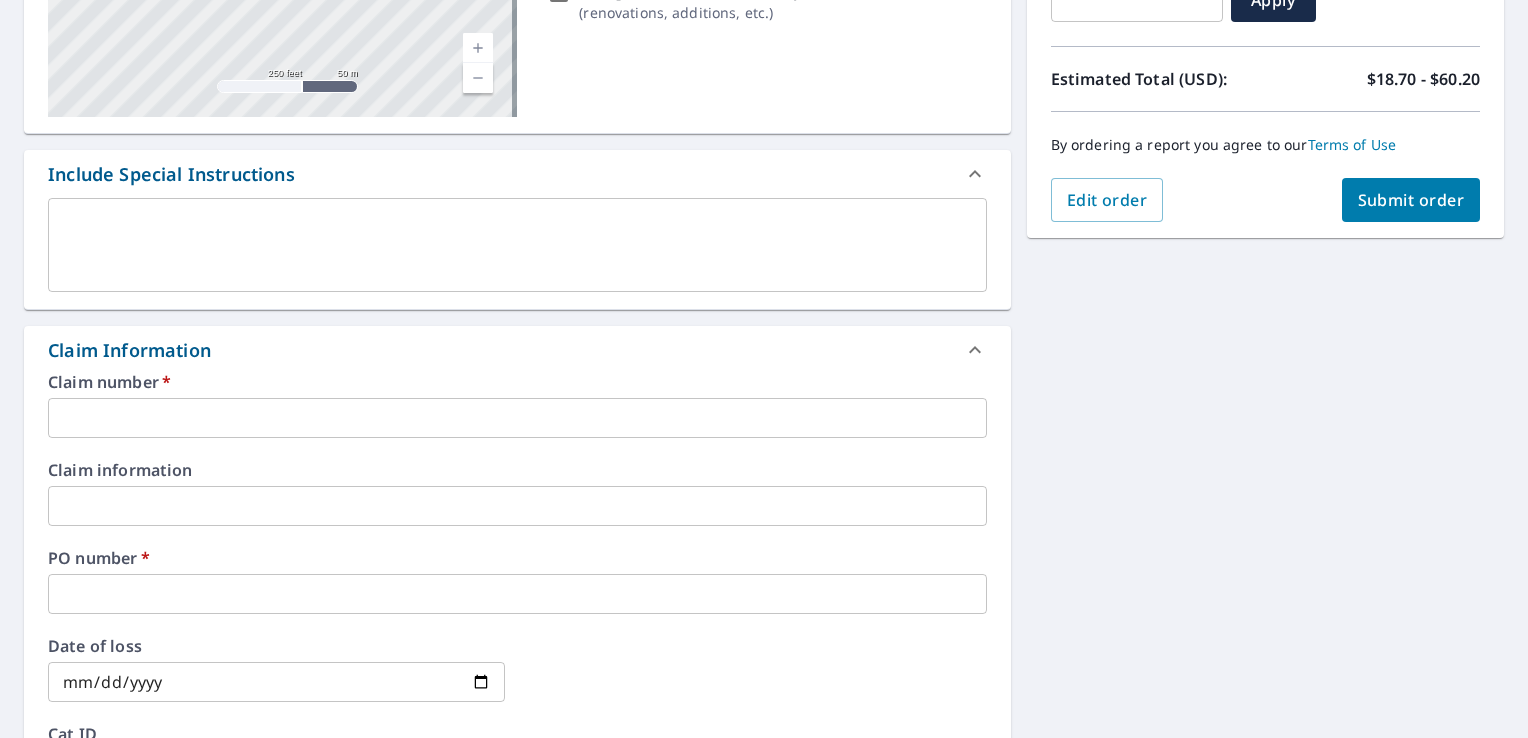 click on "Claim number   * ​" at bounding box center (517, 406) 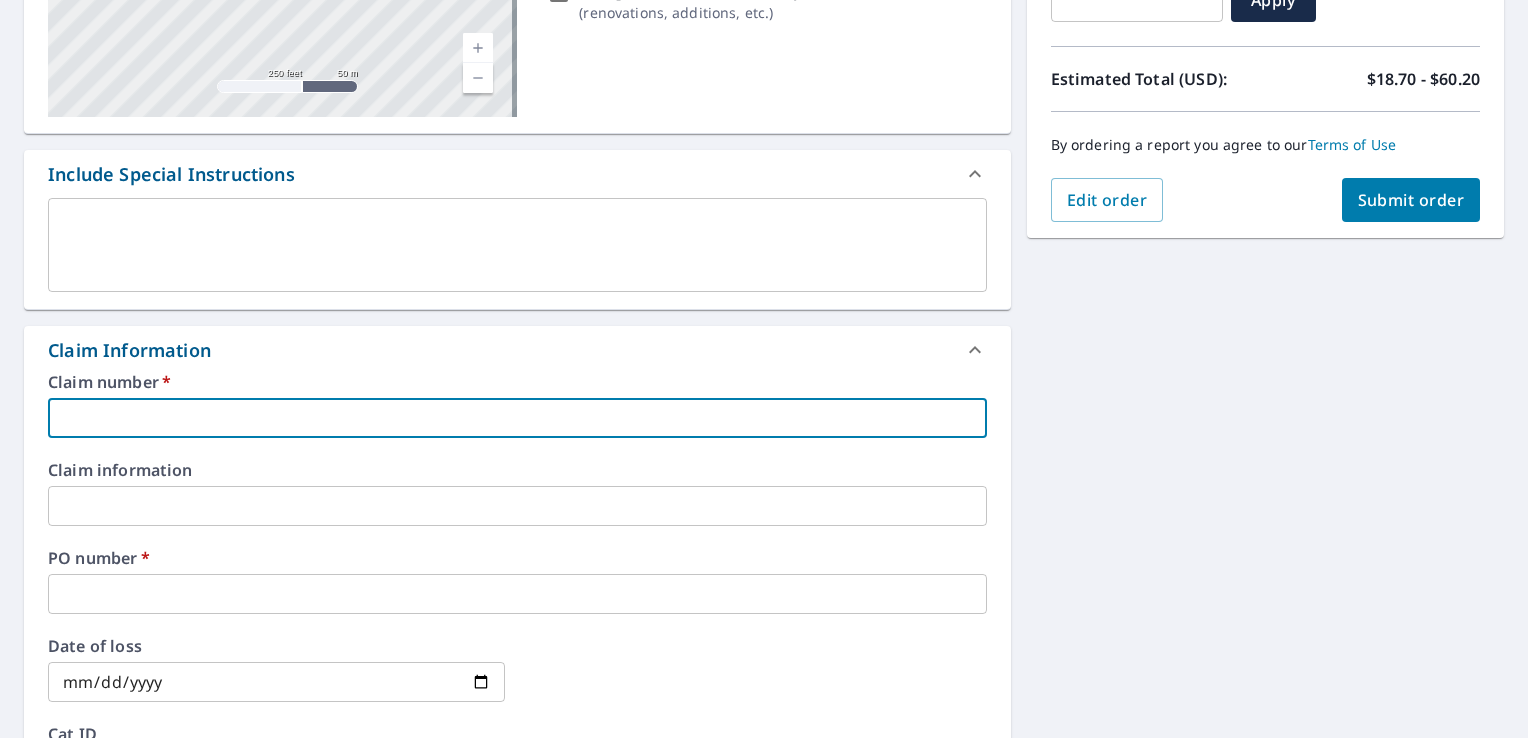 type on "L" 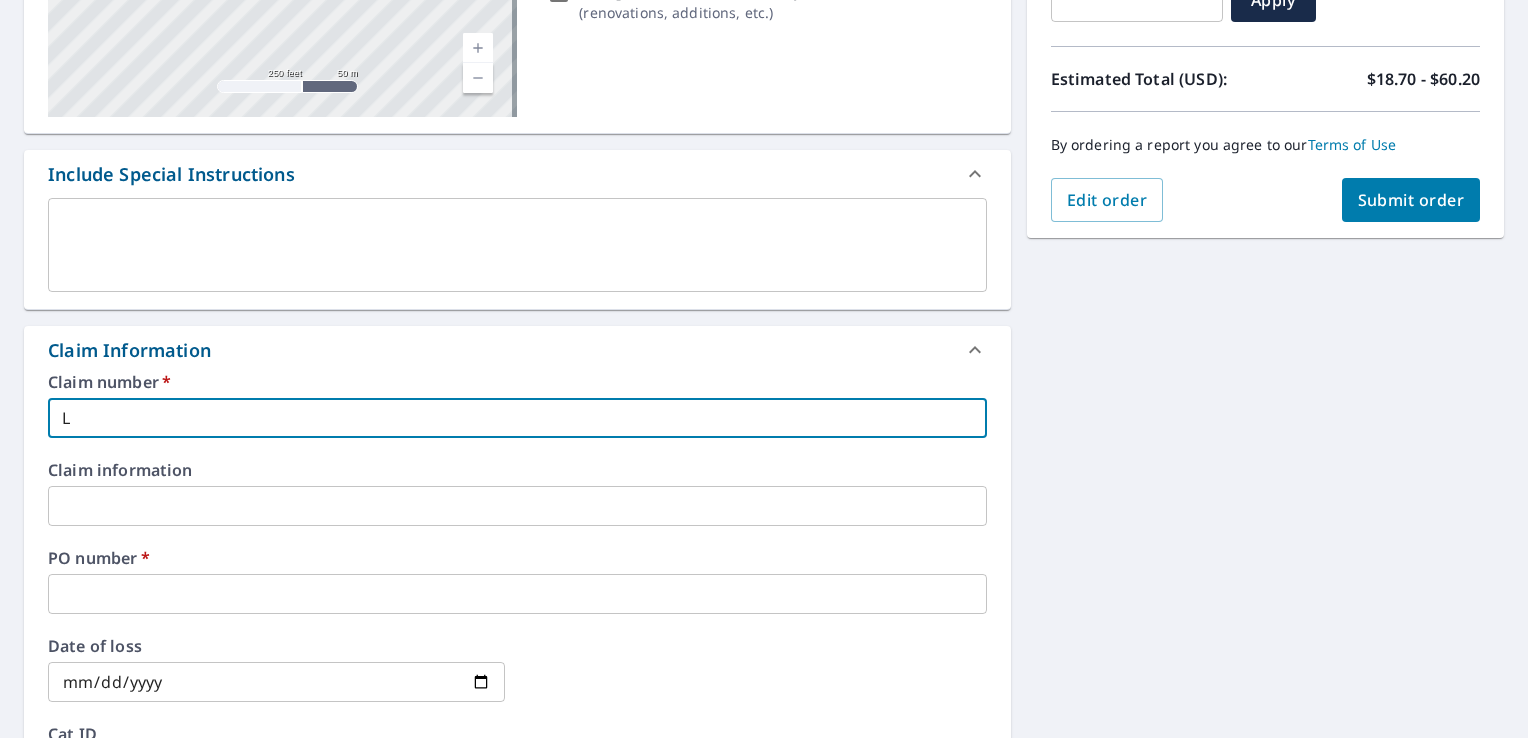 type on "LO" 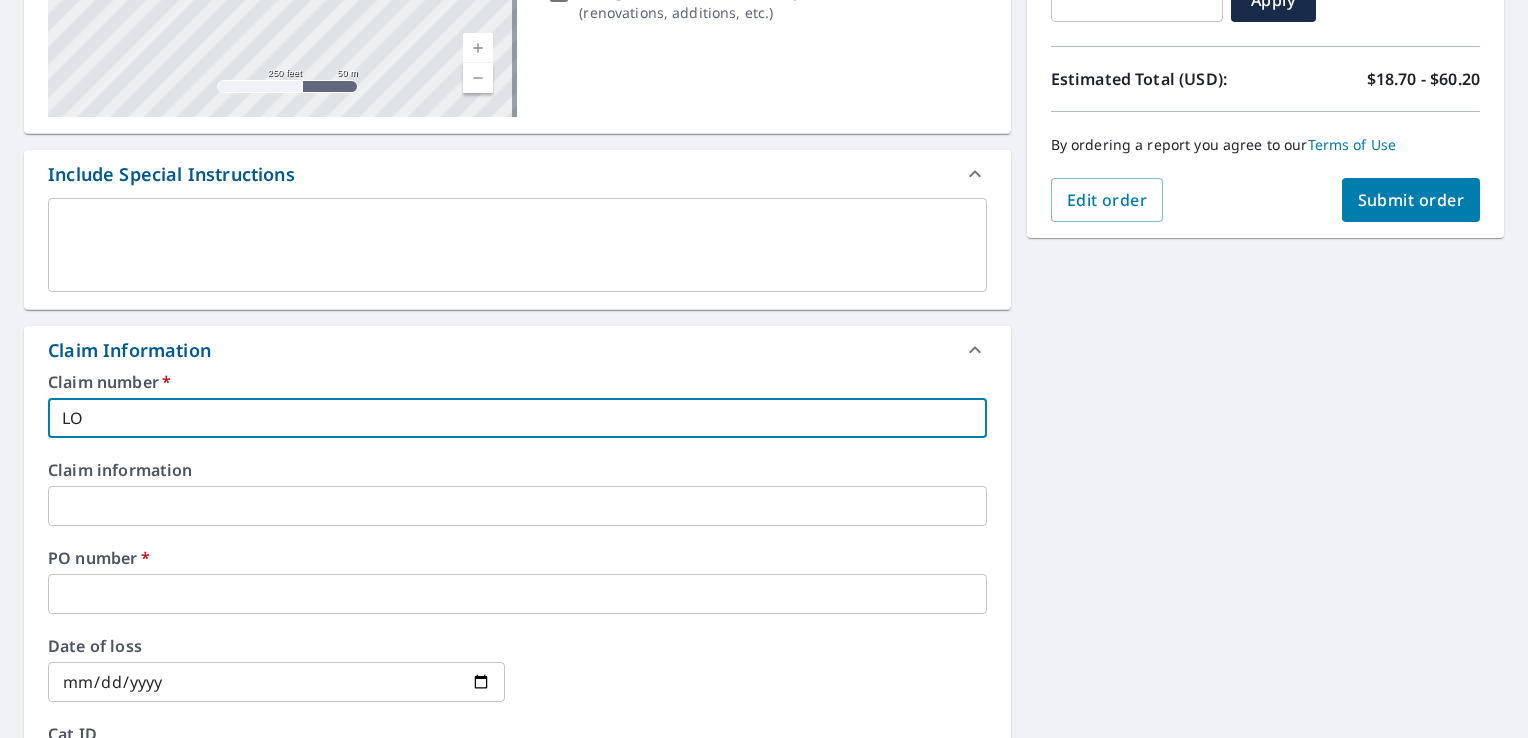 type on "LON" 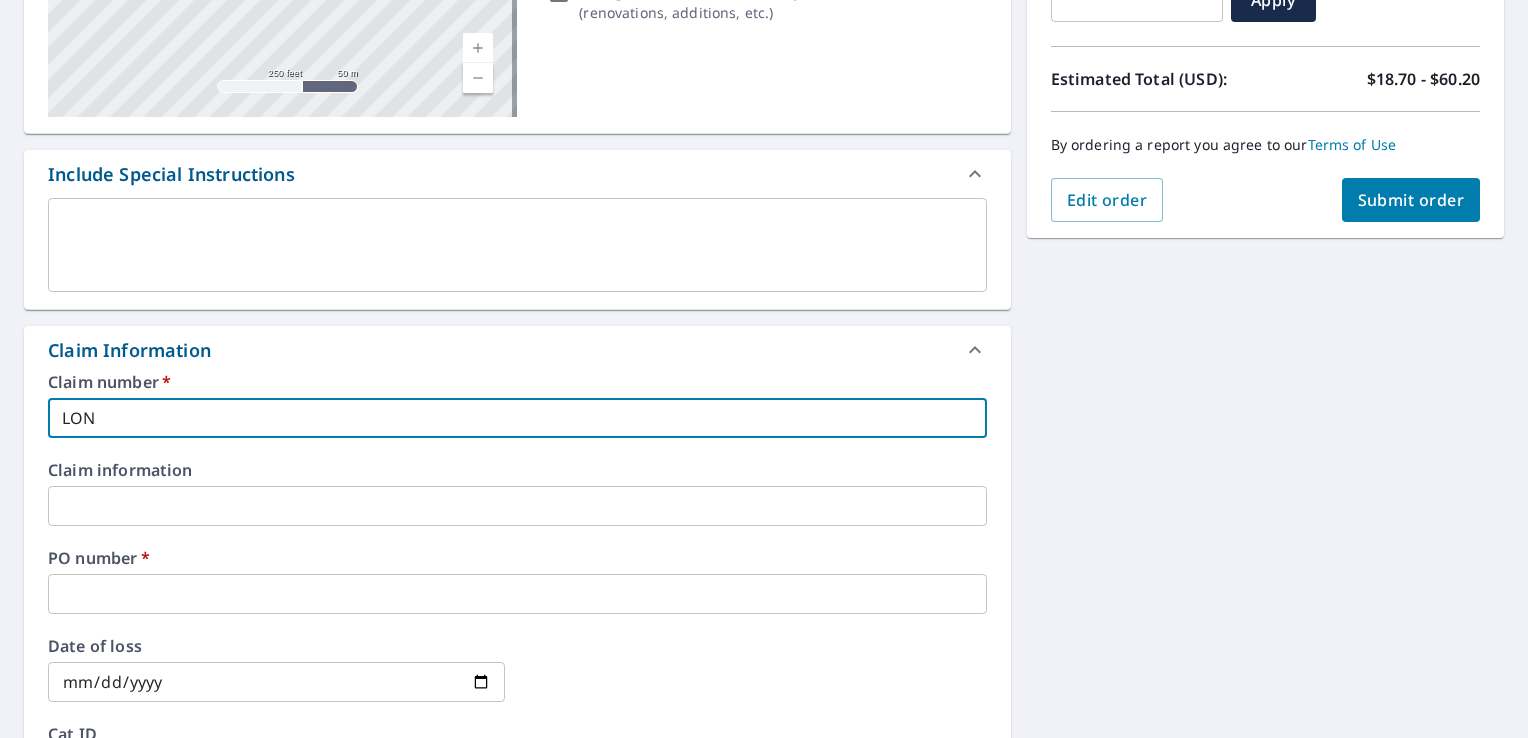 type on "[LAST]" 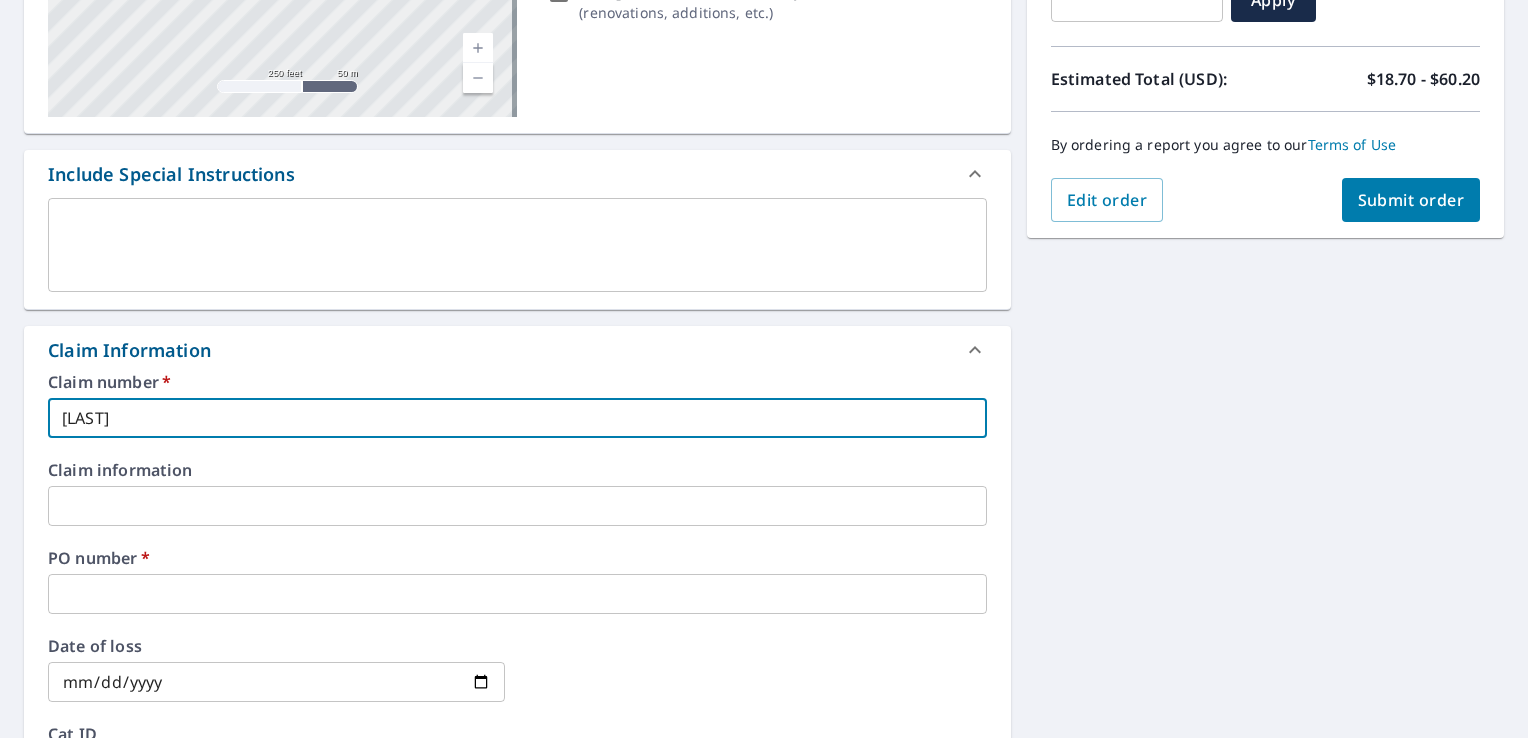 type on "[LAST]" 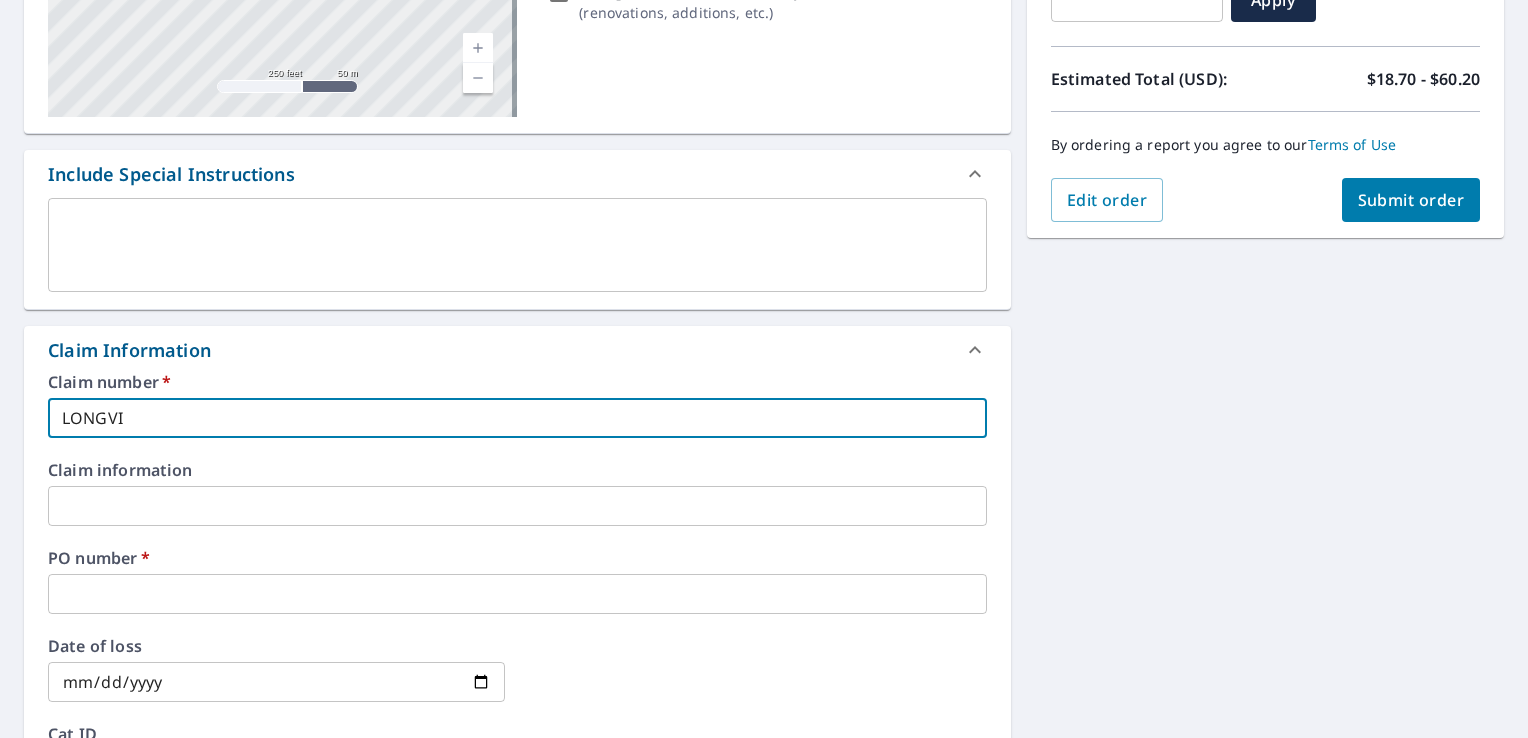 type on "[LAST]" 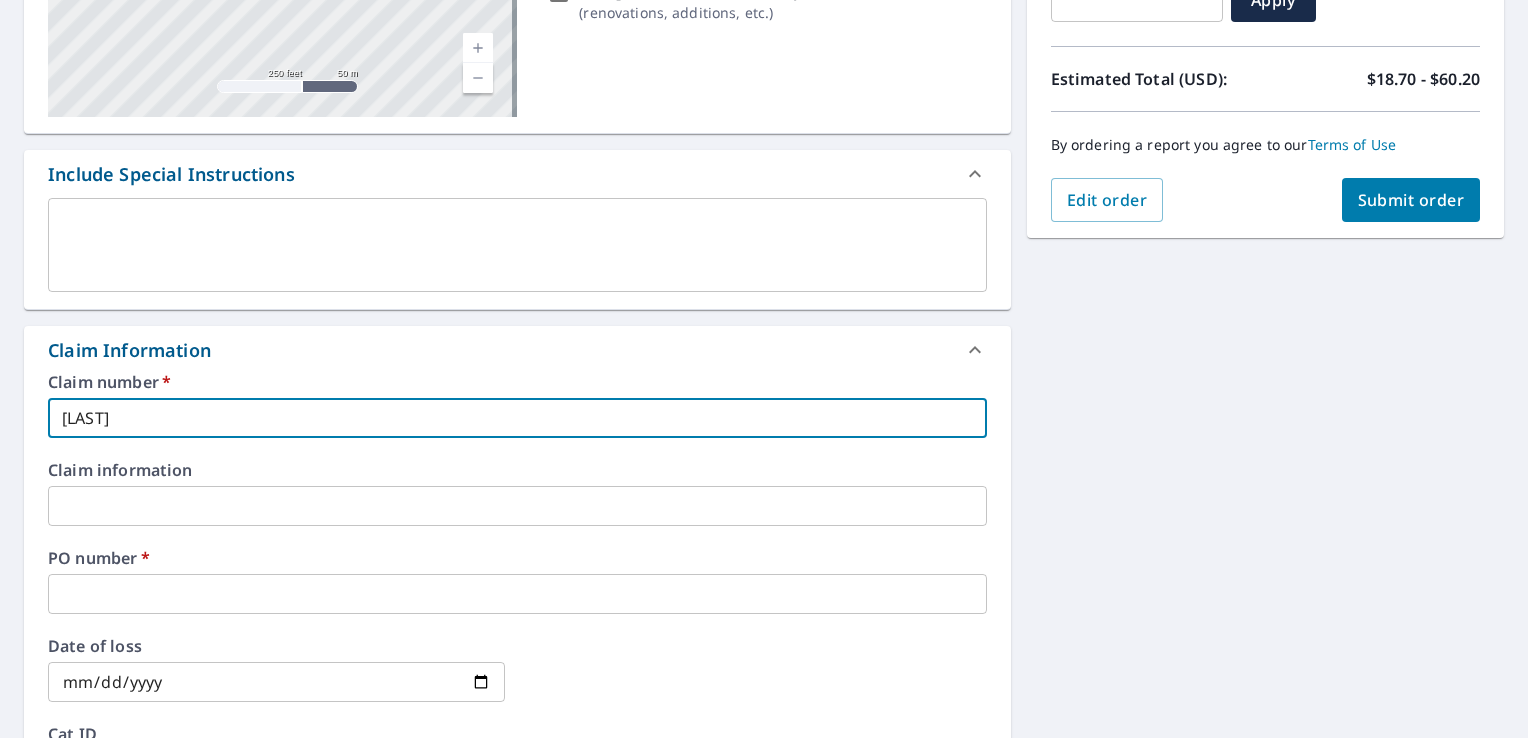 type on "LONGVIEW" 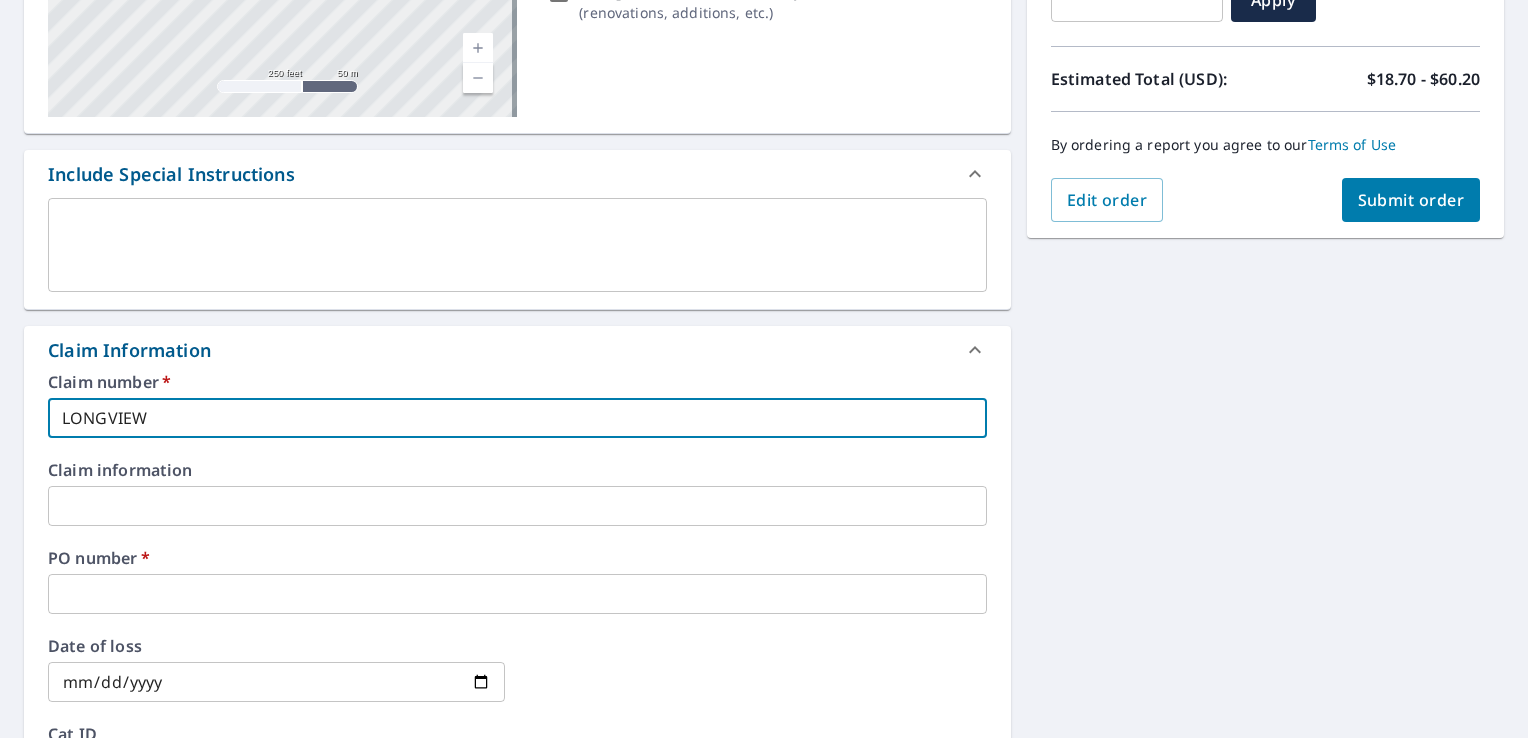 type on "LONGVIEW" 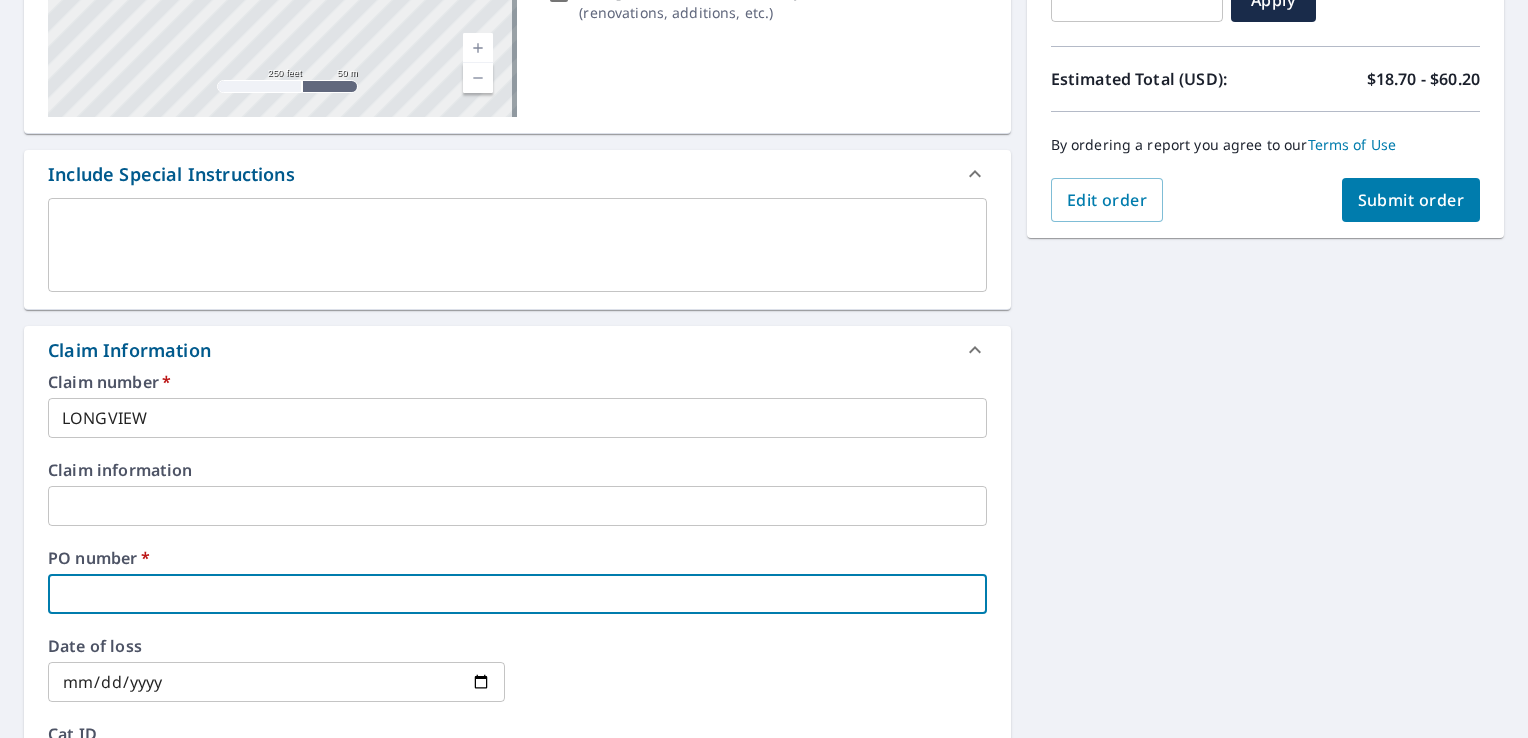 paste on "[NUMBER] [STREET] [STREET_TYPE], [CITY], [STATE]" 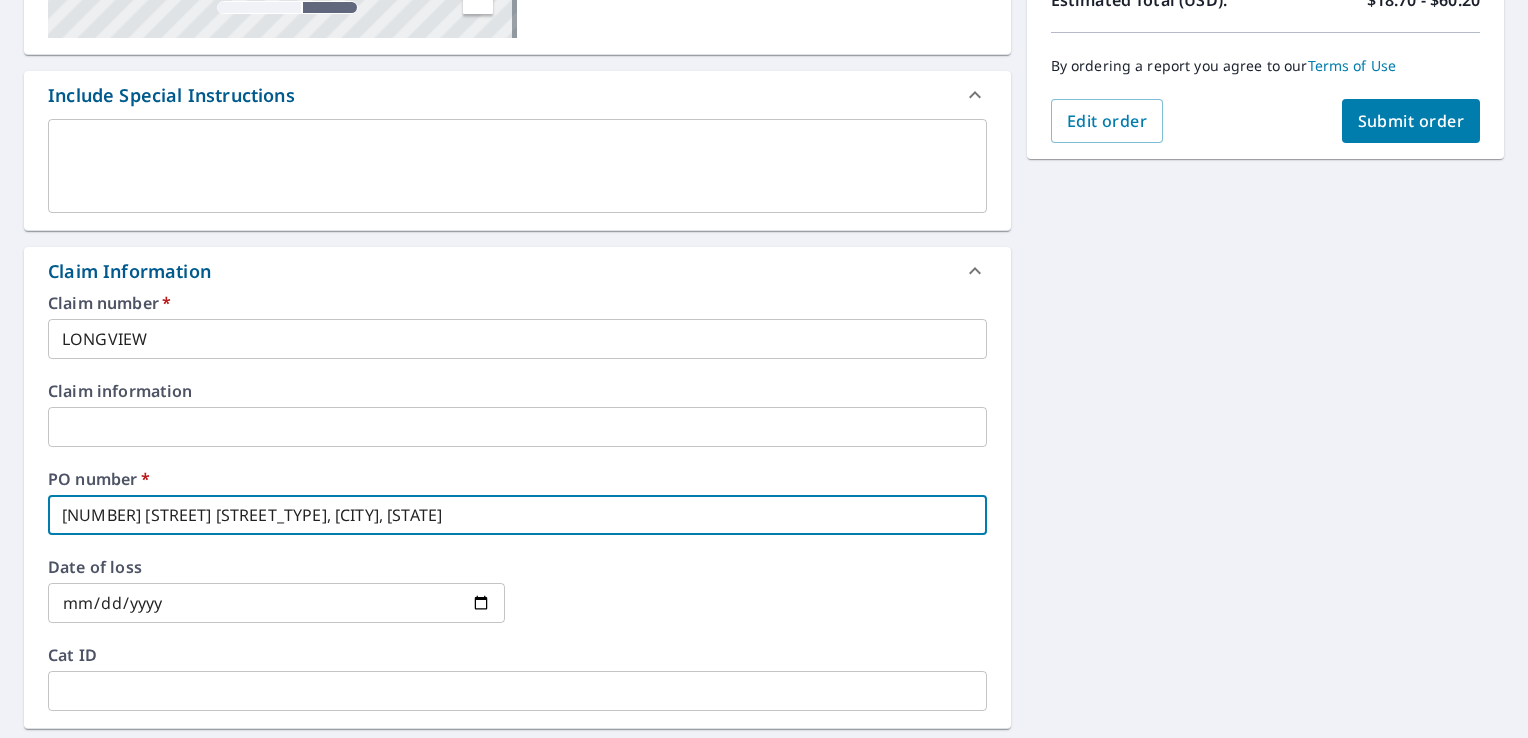 scroll, scrollTop: 800, scrollLeft: 0, axis: vertical 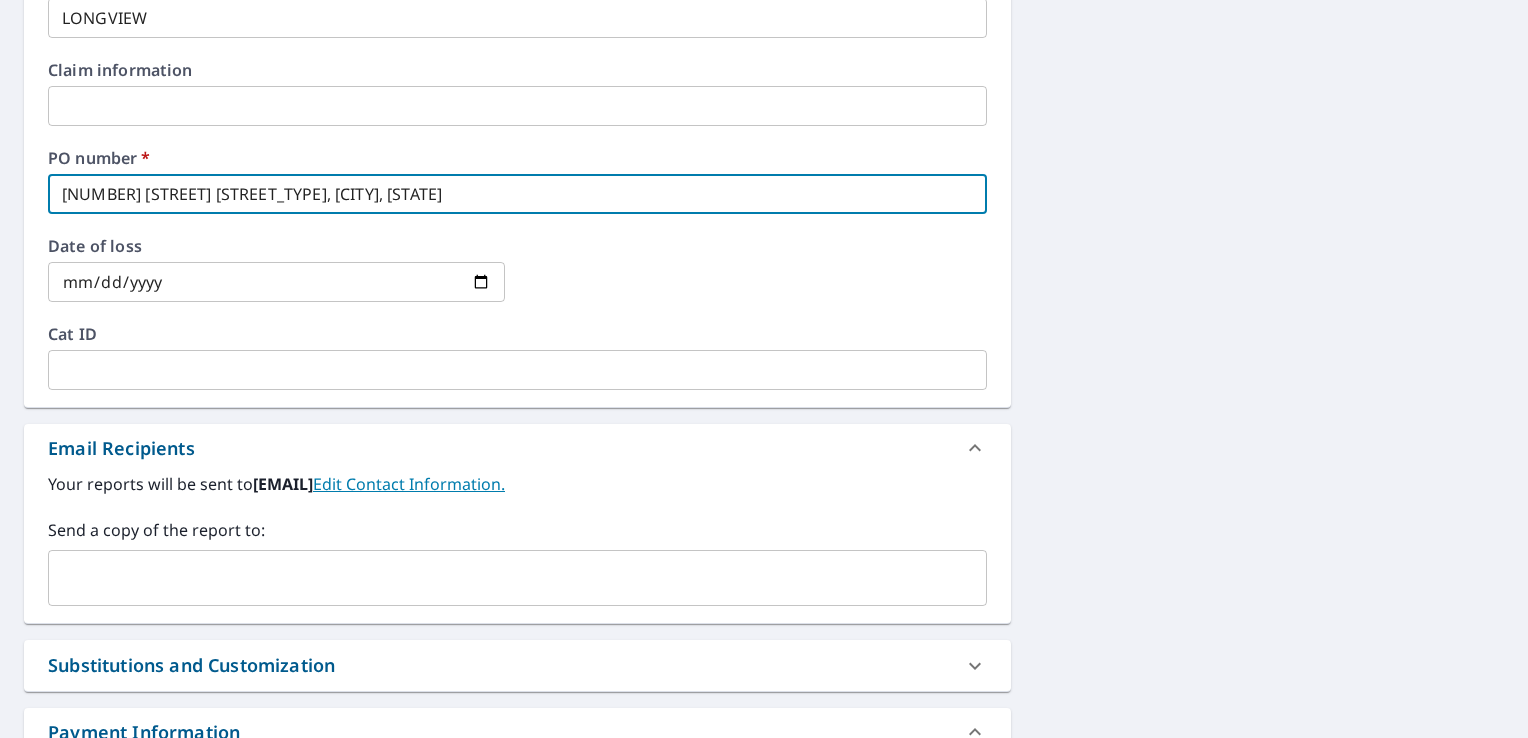 click on "​" at bounding box center [517, 578] 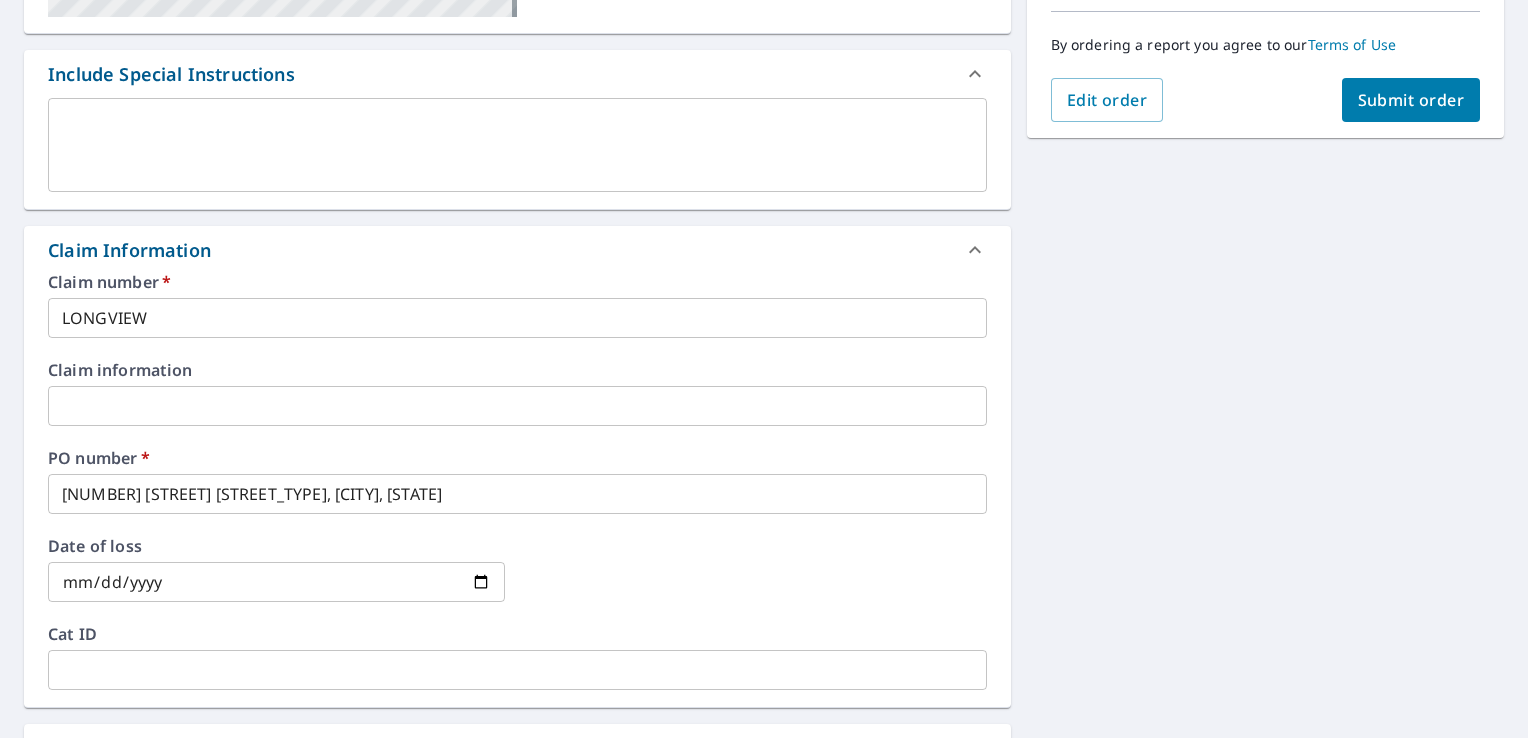 scroll, scrollTop: 500, scrollLeft: 0, axis: vertical 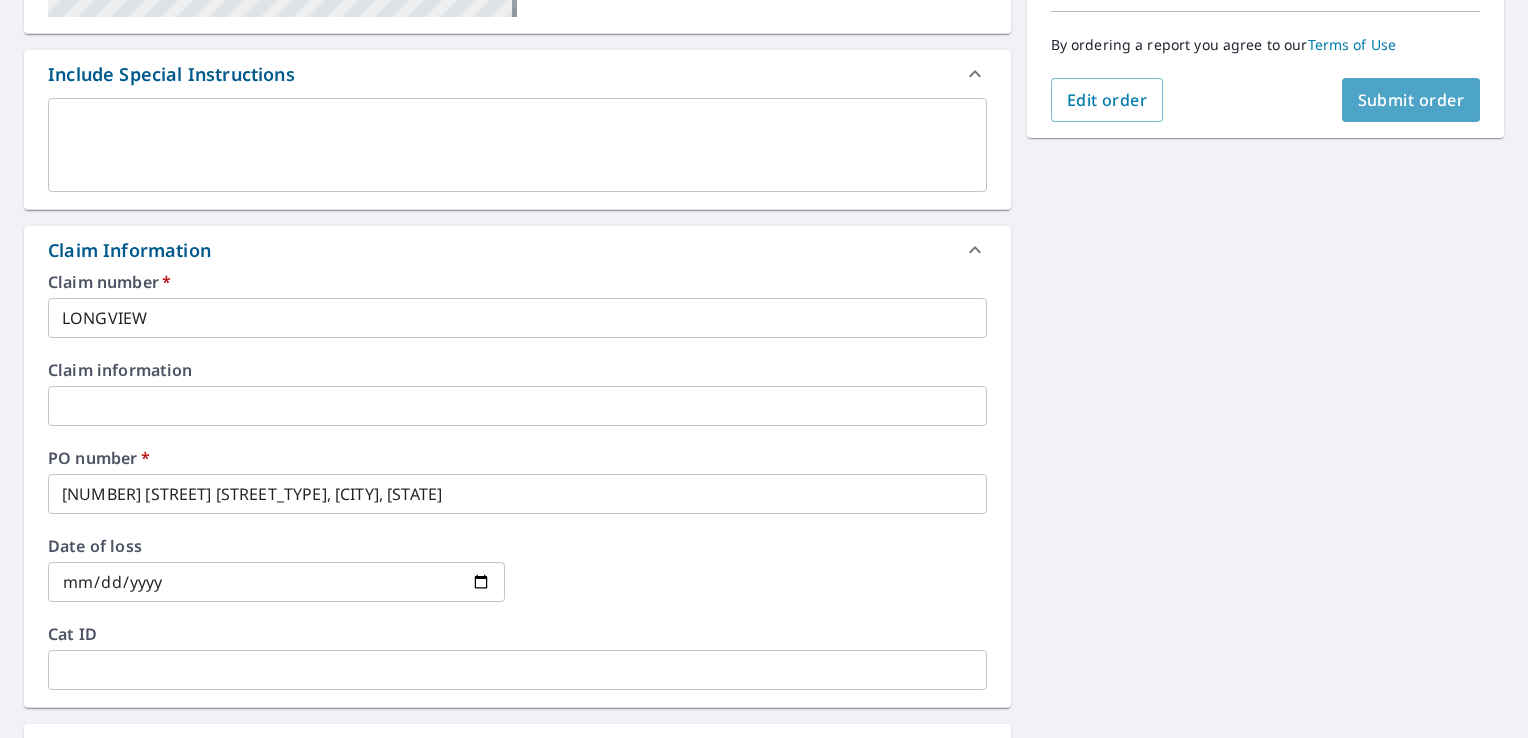 click on "Submit order" at bounding box center [1411, 100] 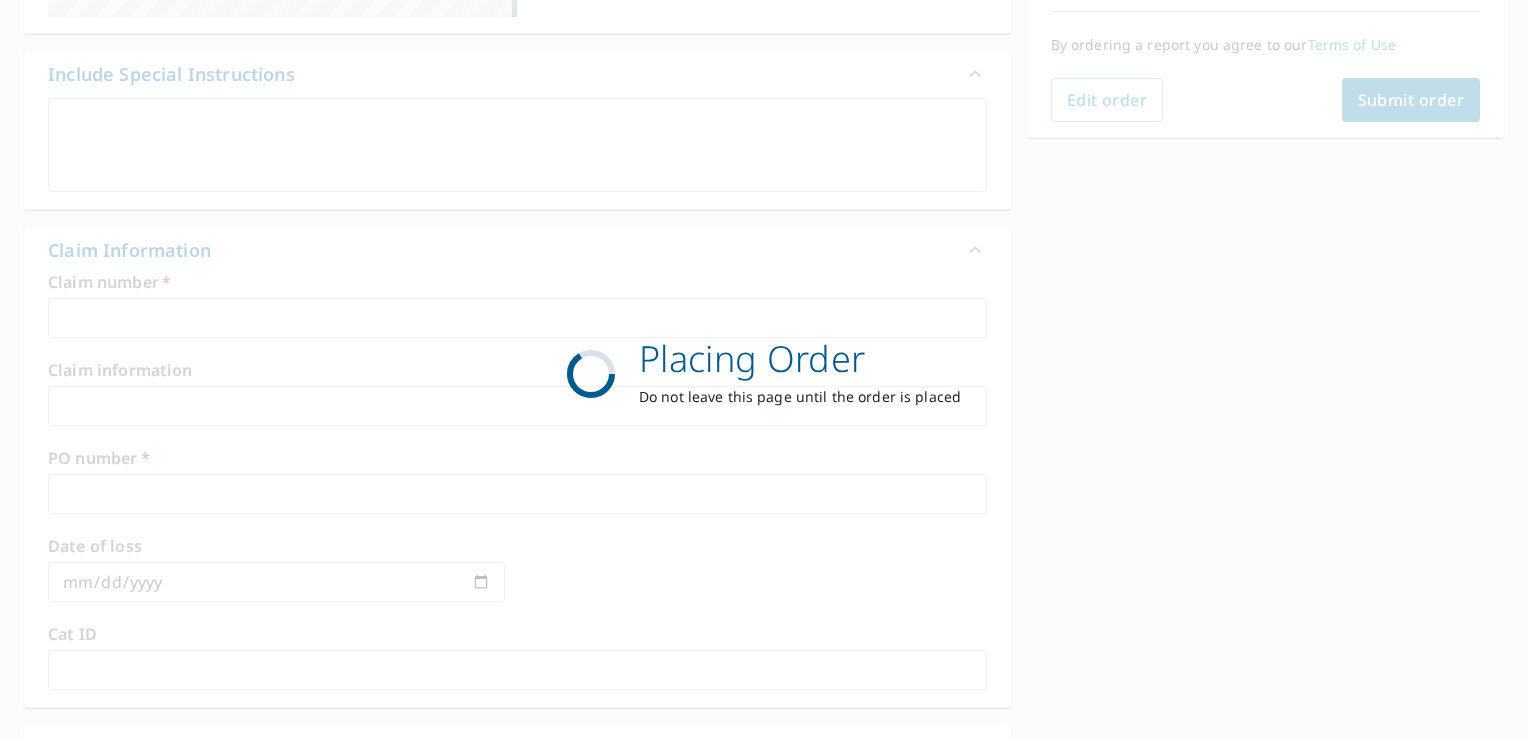 scroll, scrollTop: 437, scrollLeft: 0, axis: vertical 